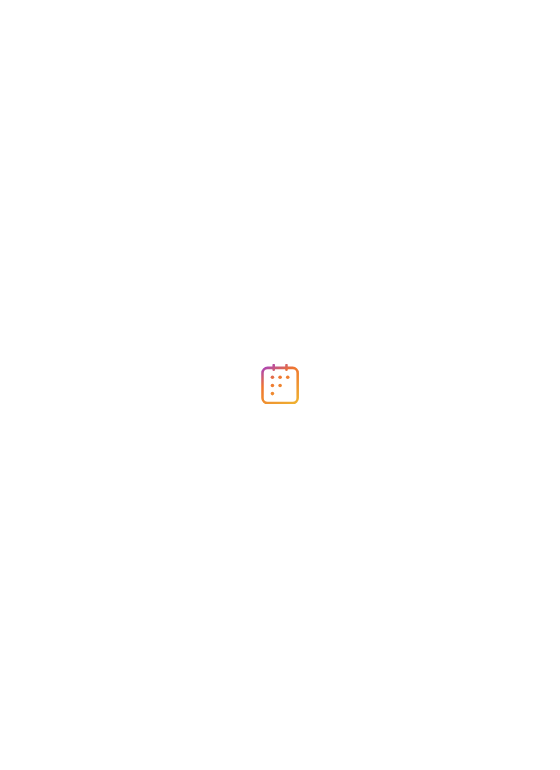 scroll, scrollTop: 0, scrollLeft: 0, axis: both 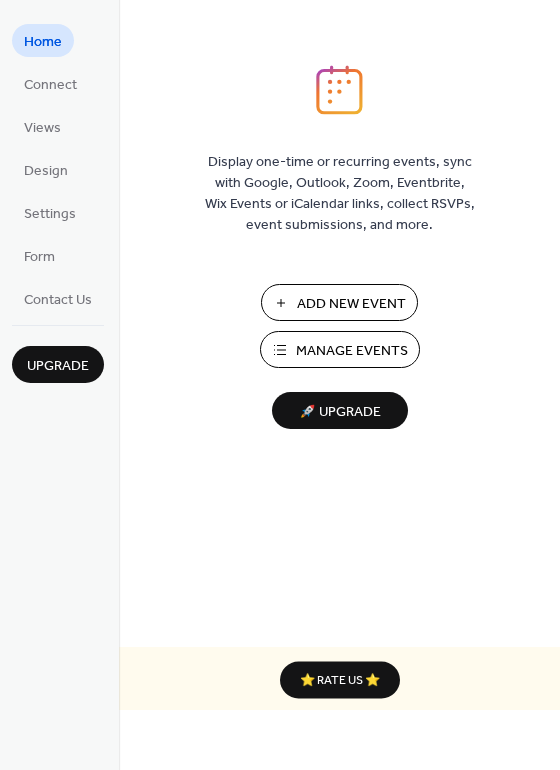 click on "Add New Event" at bounding box center (351, 304) 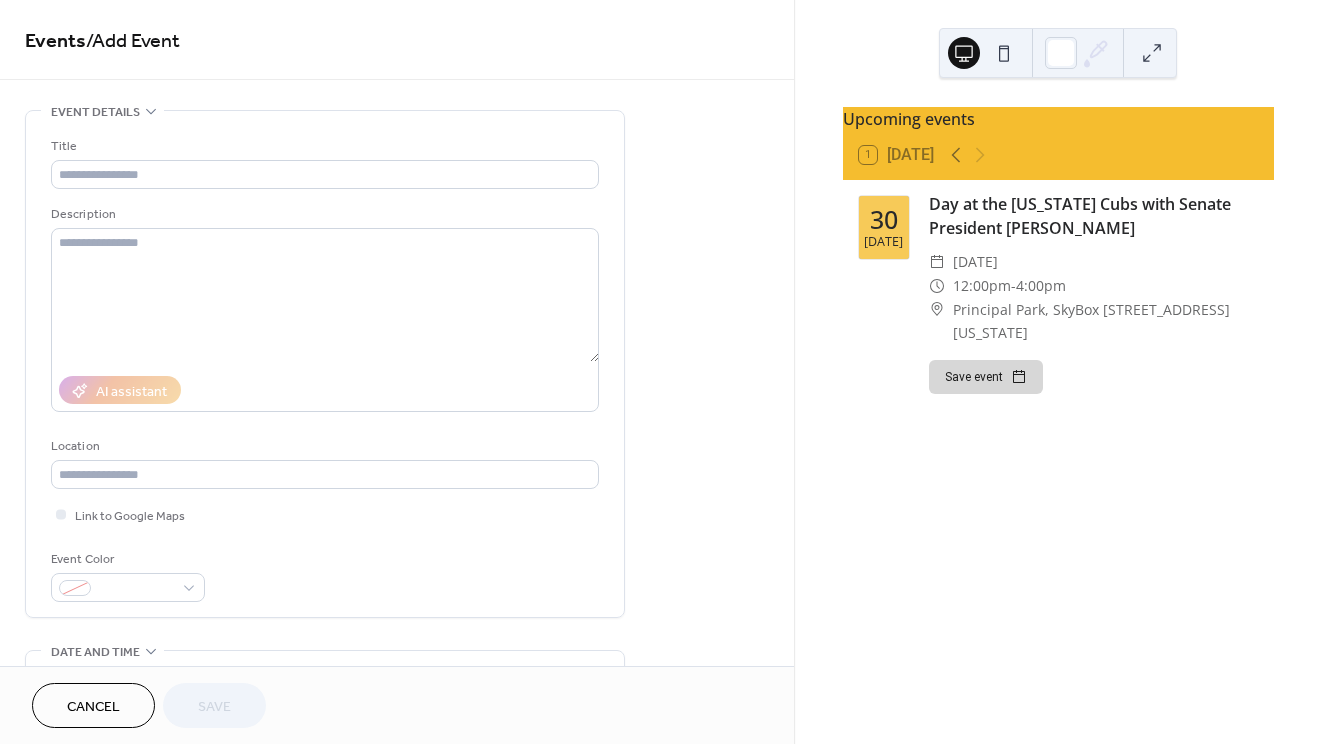 scroll, scrollTop: 0, scrollLeft: 0, axis: both 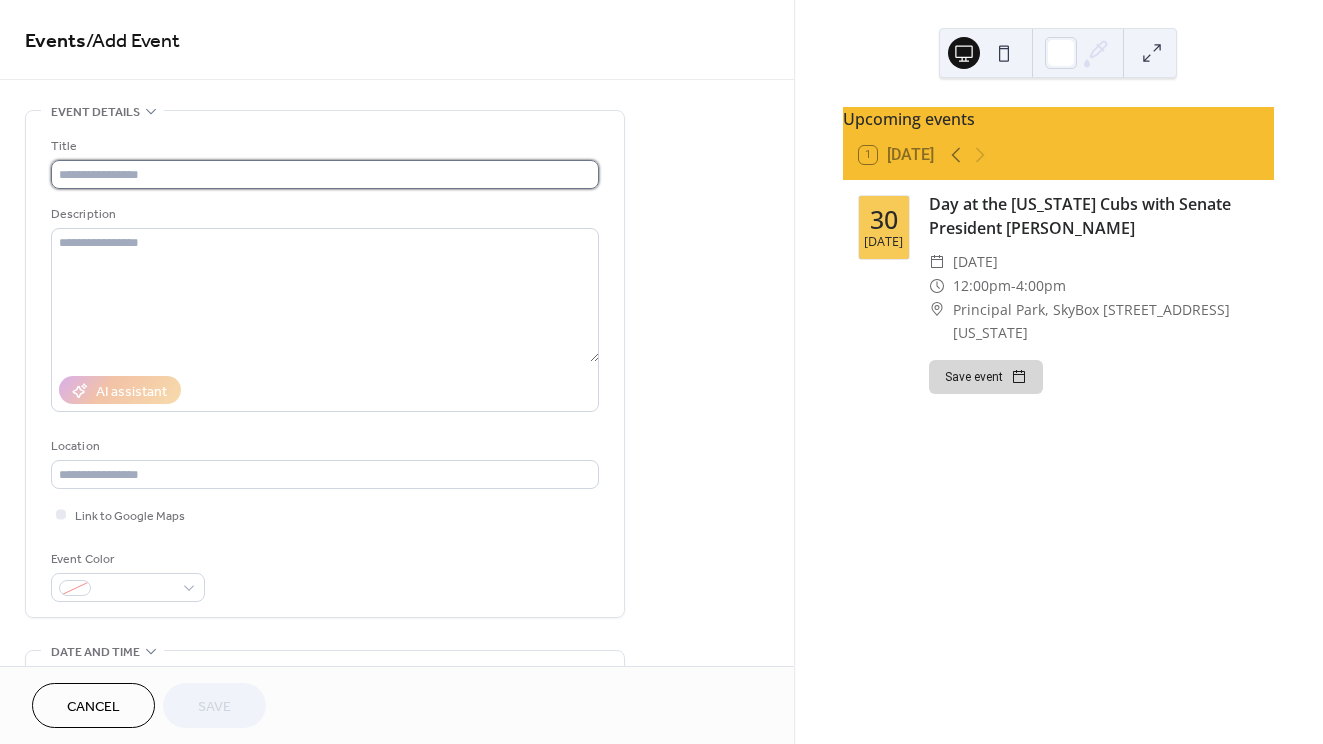 click at bounding box center [325, 174] 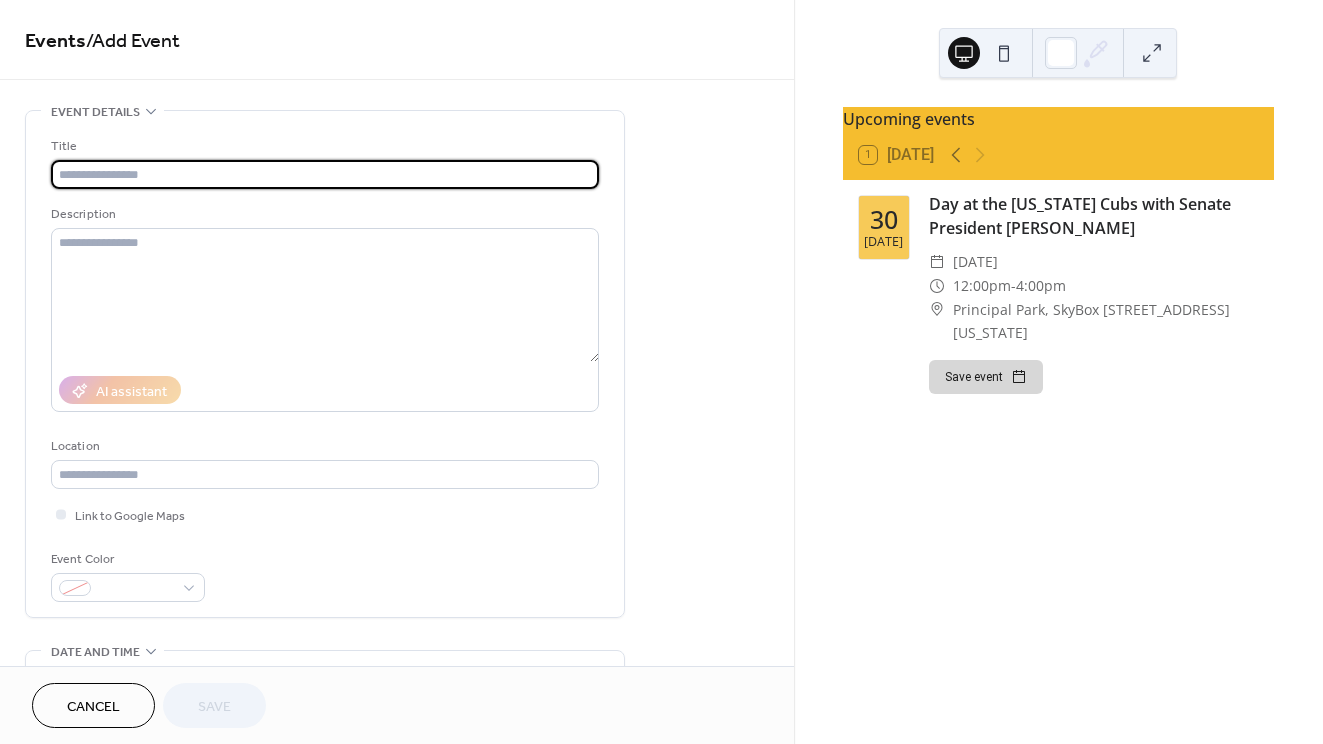 paste on "**********" 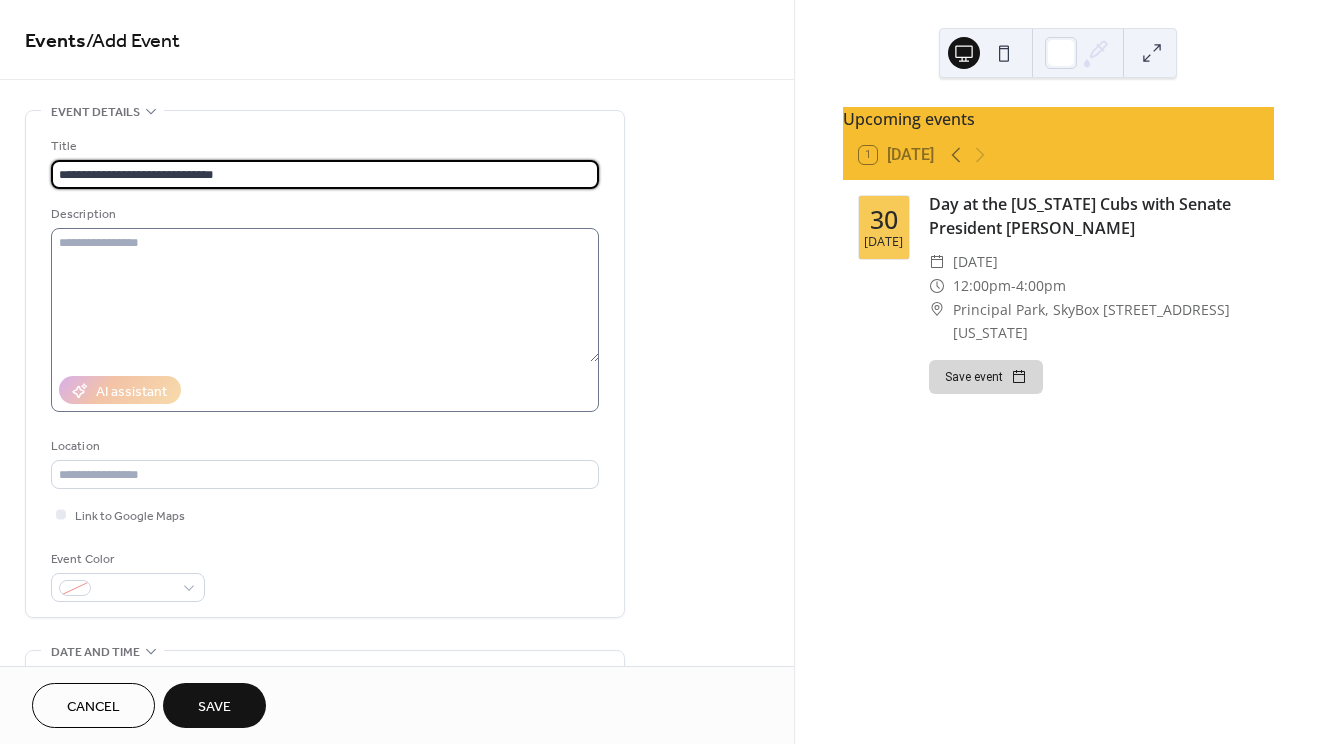 type on "**********" 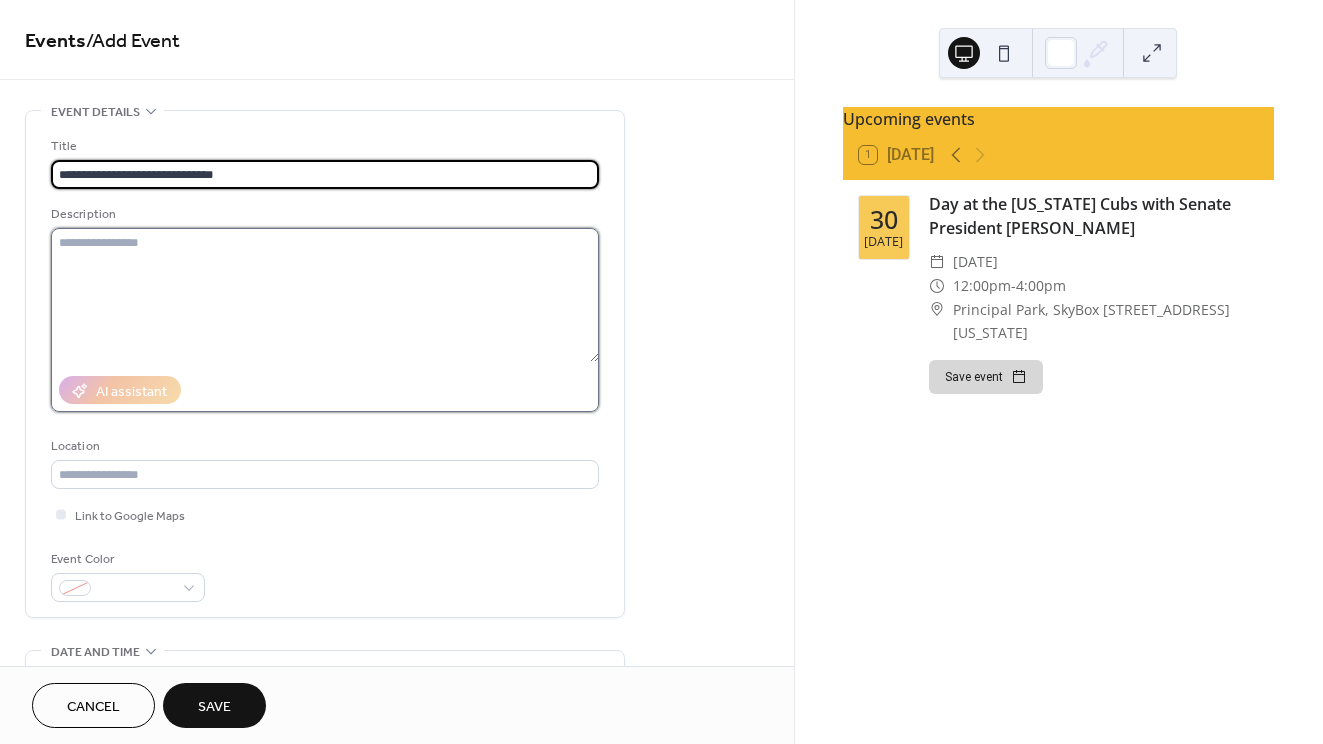 click at bounding box center (325, 295) 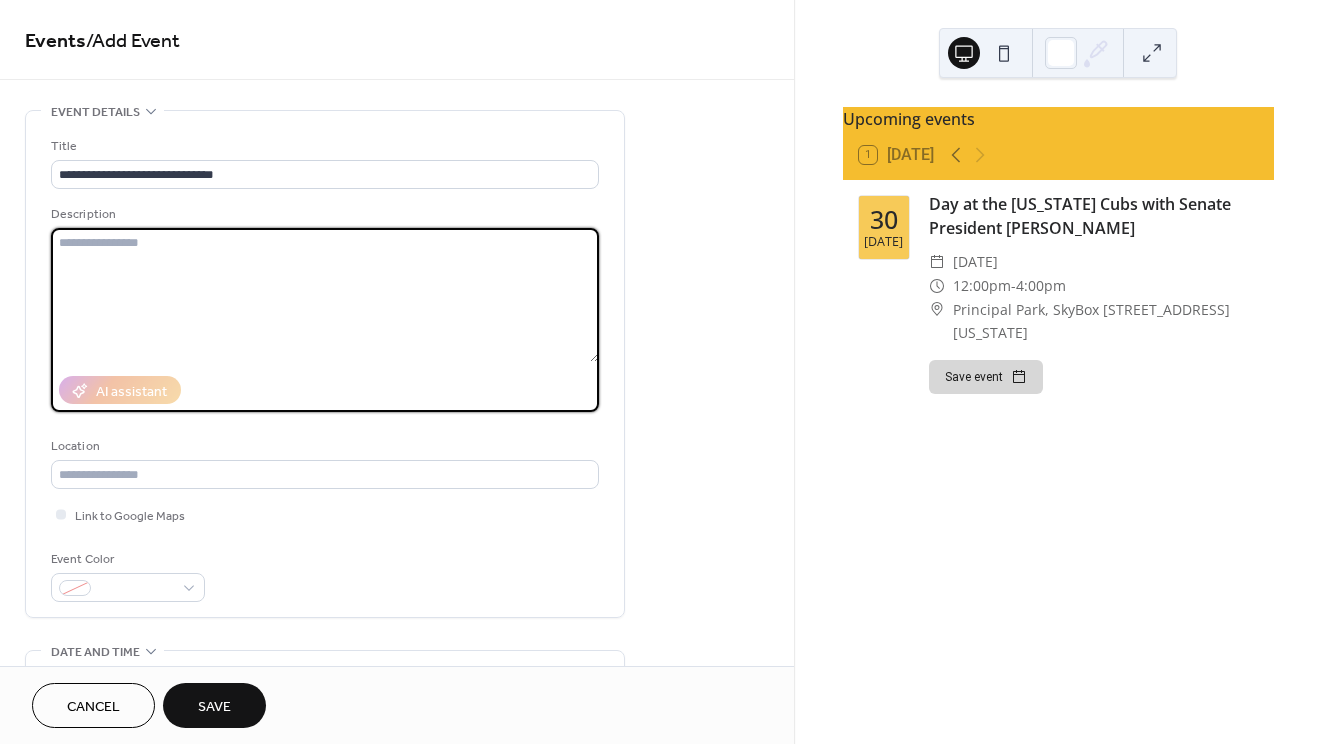 paste on "**********" 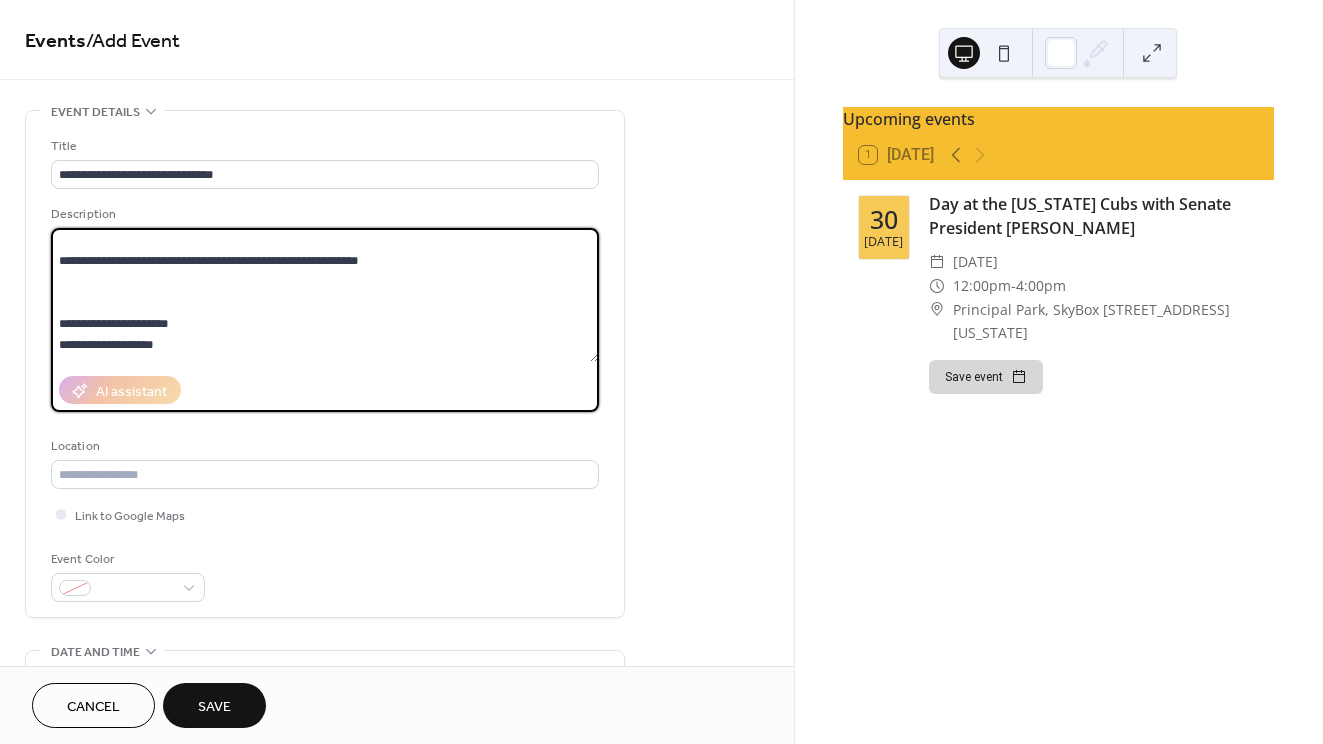 scroll, scrollTop: 78, scrollLeft: 0, axis: vertical 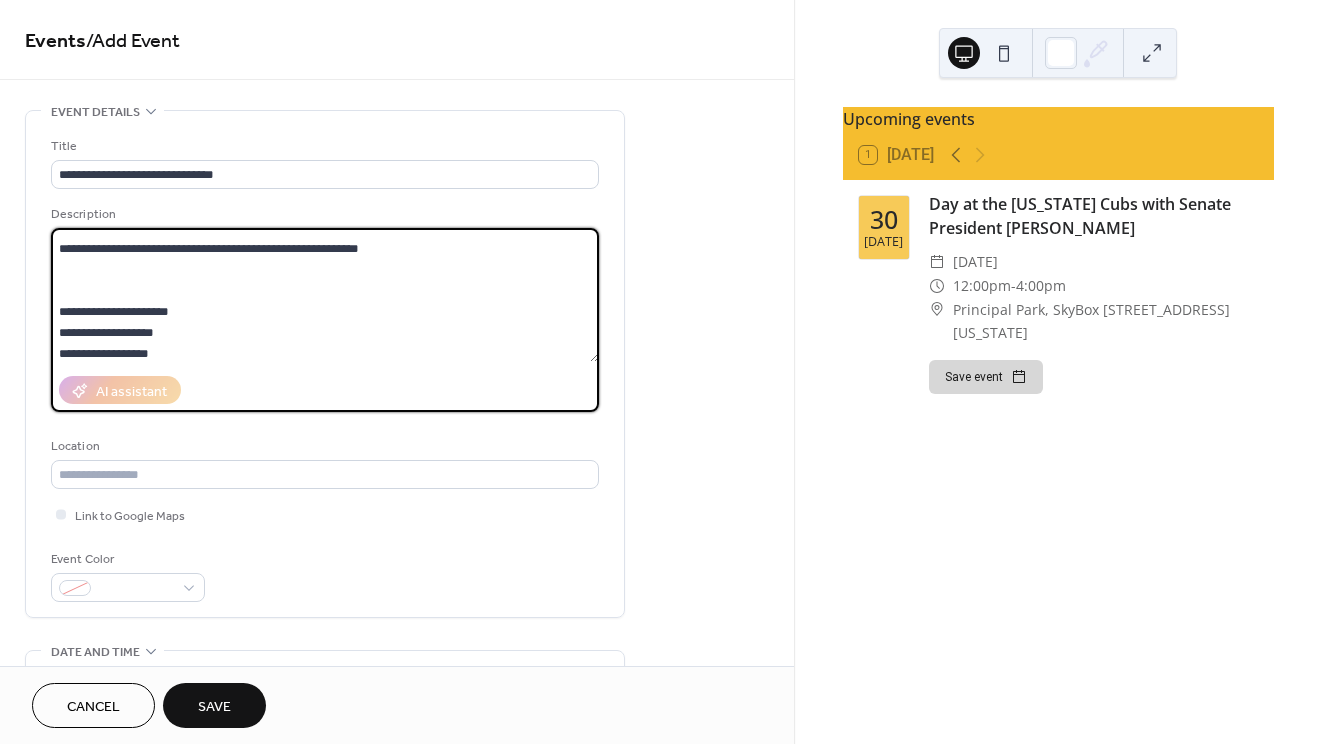 click on "**********" at bounding box center [325, 295] 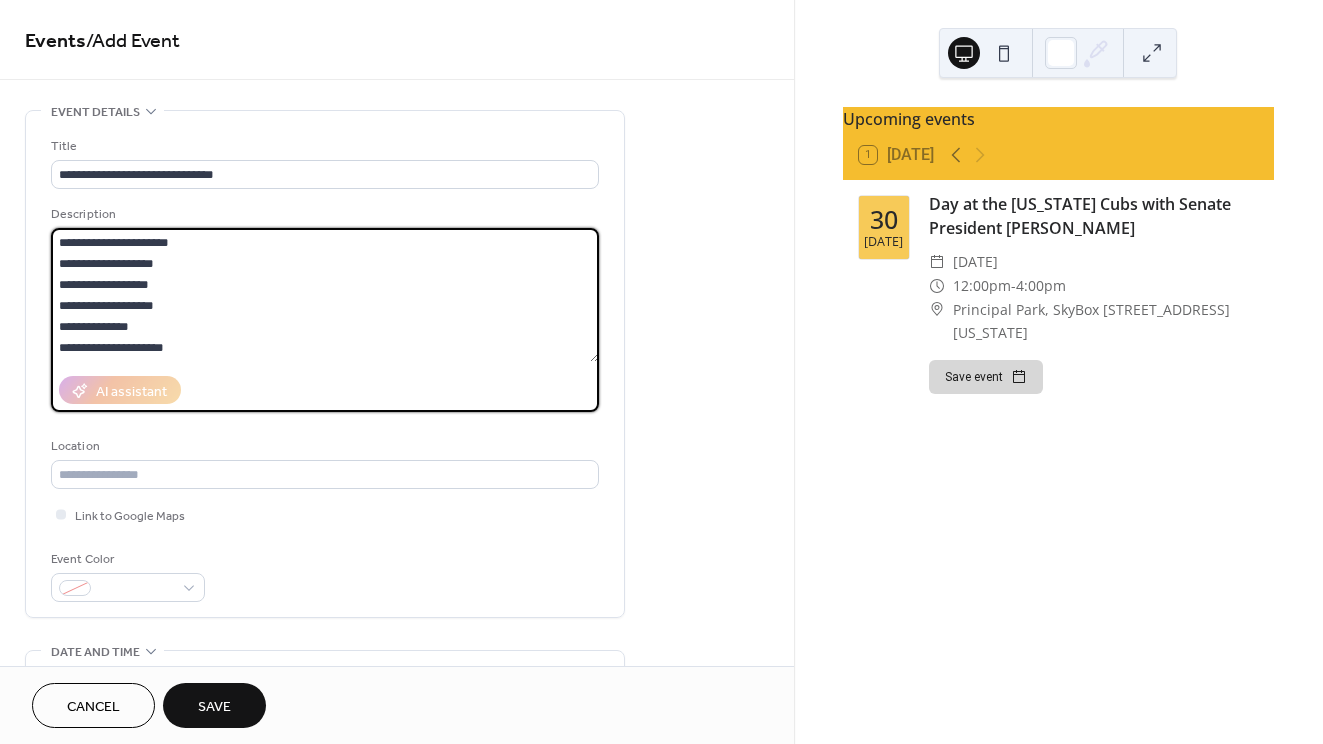 scroll, scrollTop: 126, scrollLeft: 0, axis: vertical 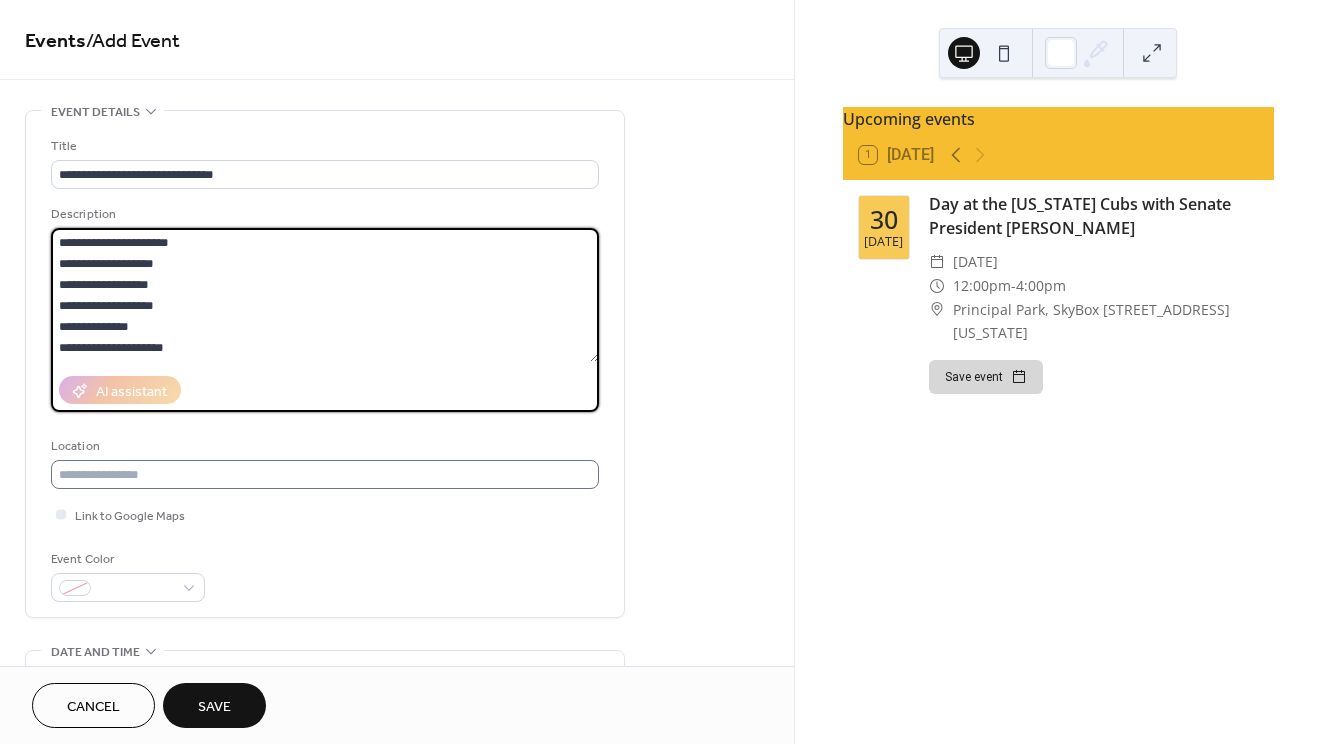 type on "**********" 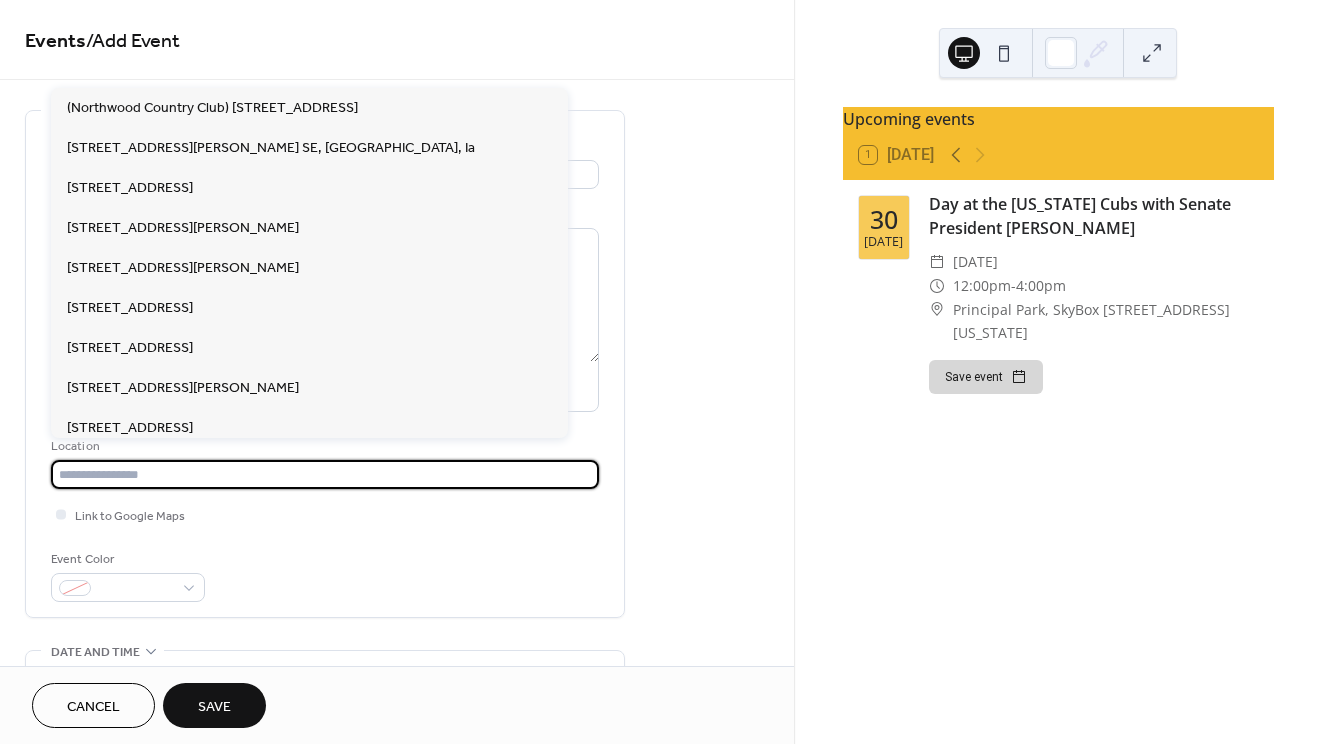 click at bounding box center [325, 474] 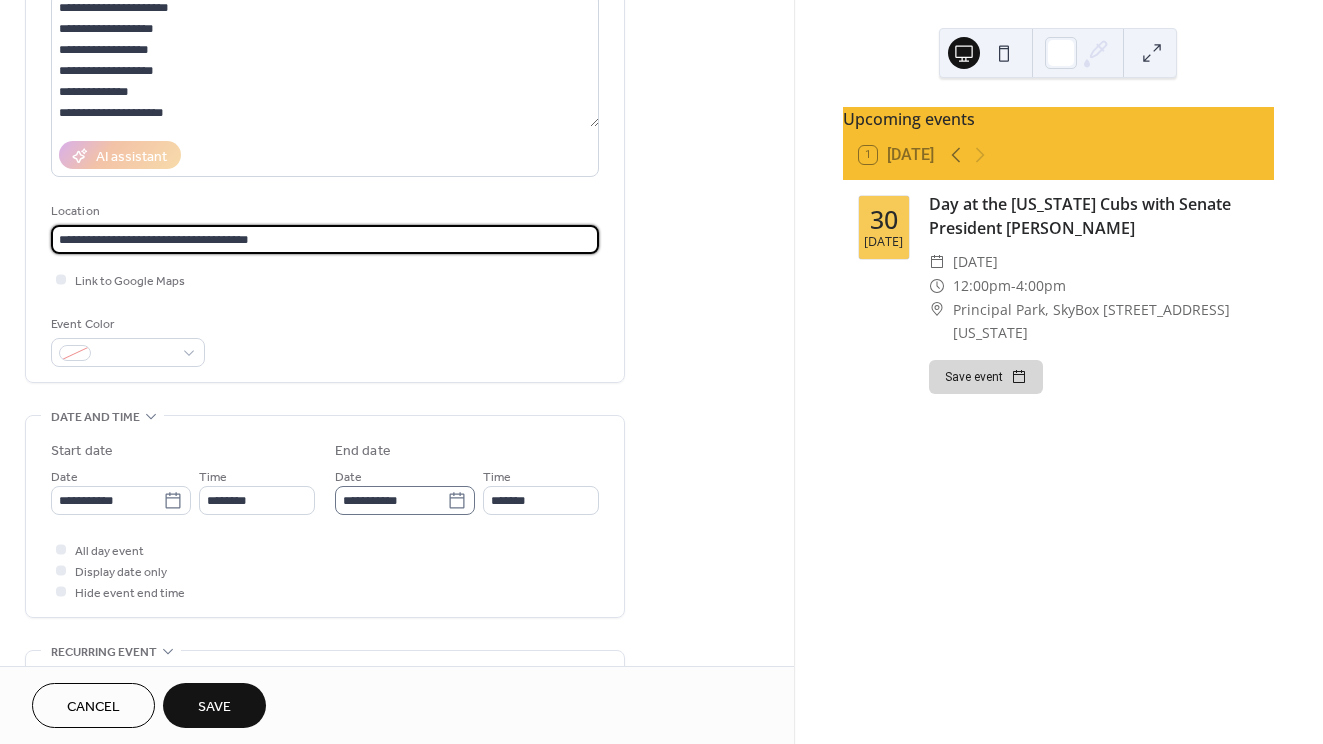 scroll, scrollTop: 240, scrollLeft: 0, axis: vertical 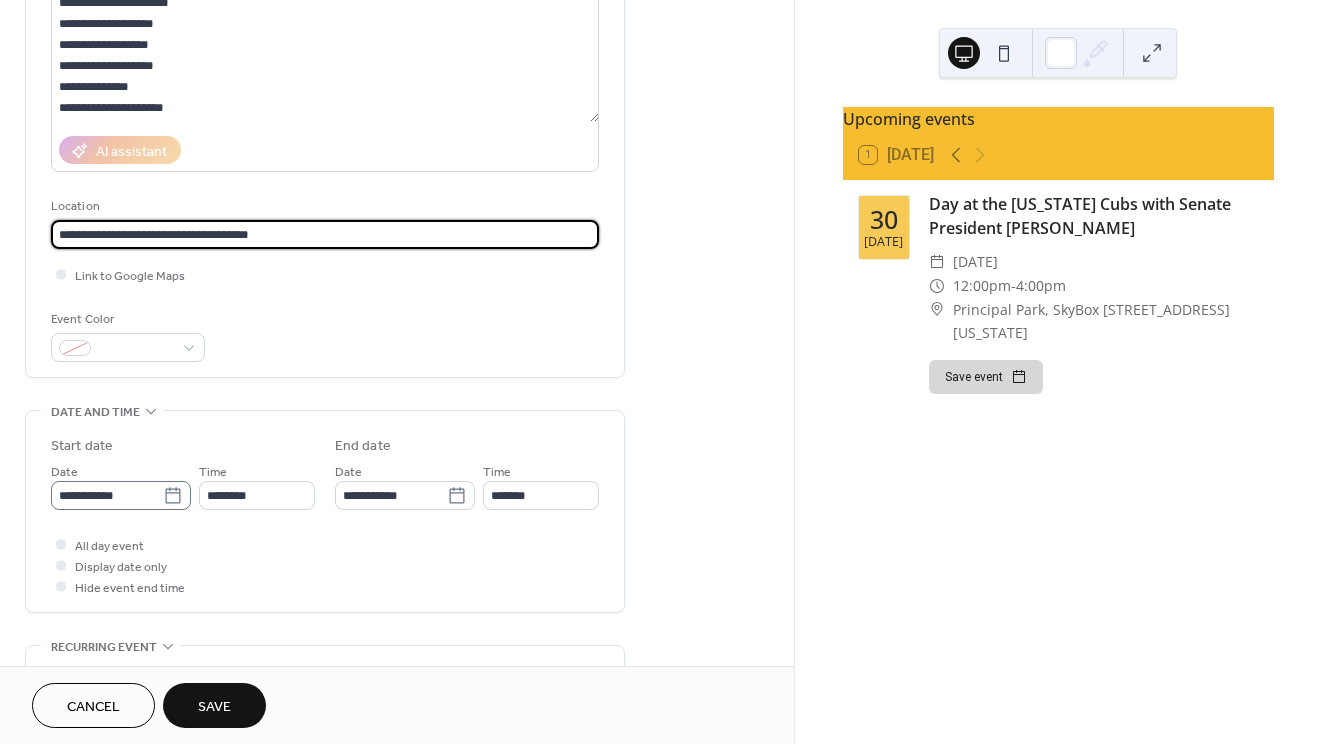 type on "**********" 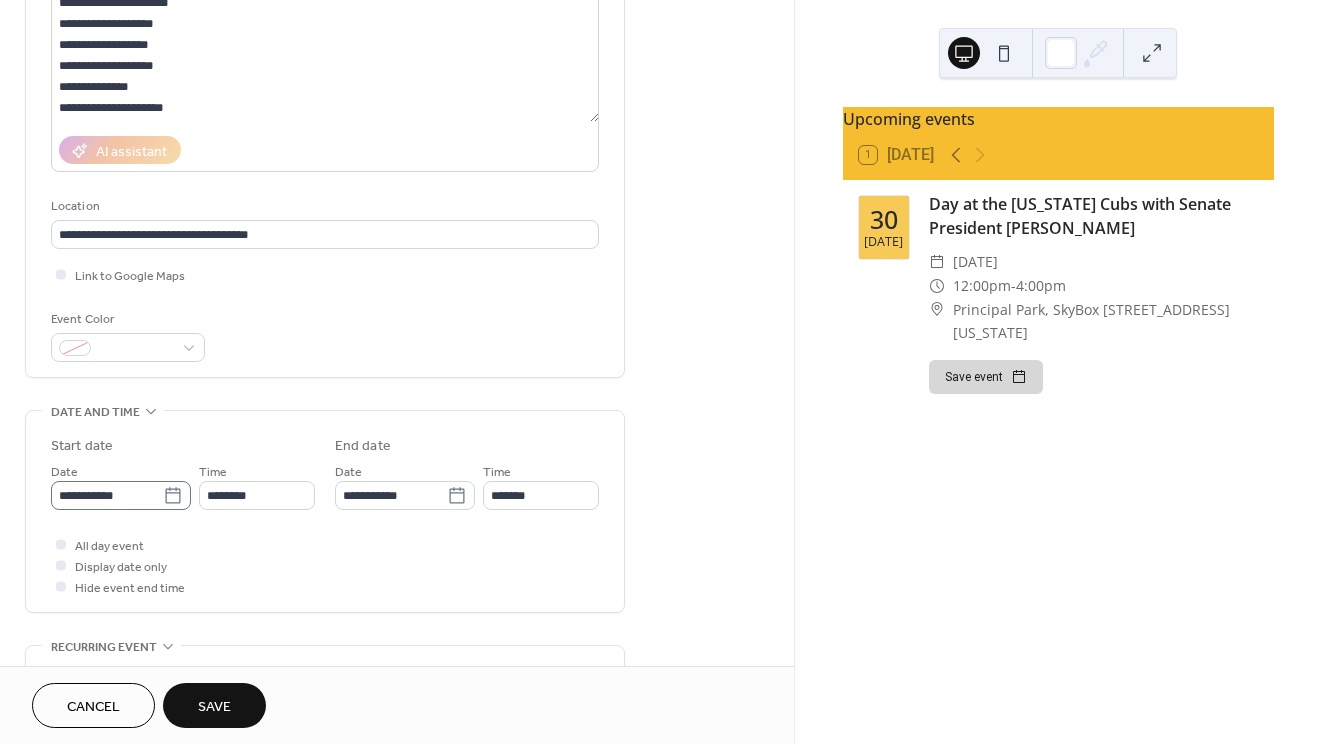 click 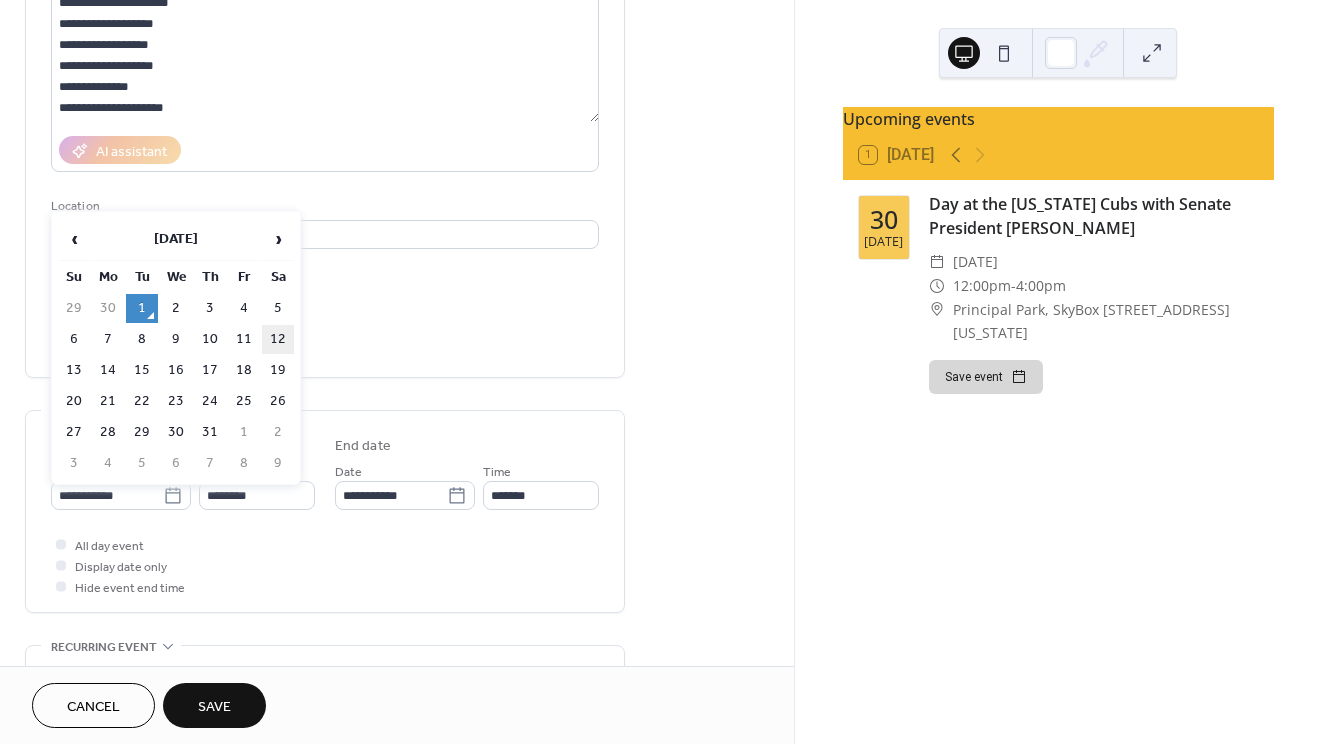 click on "12" at bounding box center [278, 339] 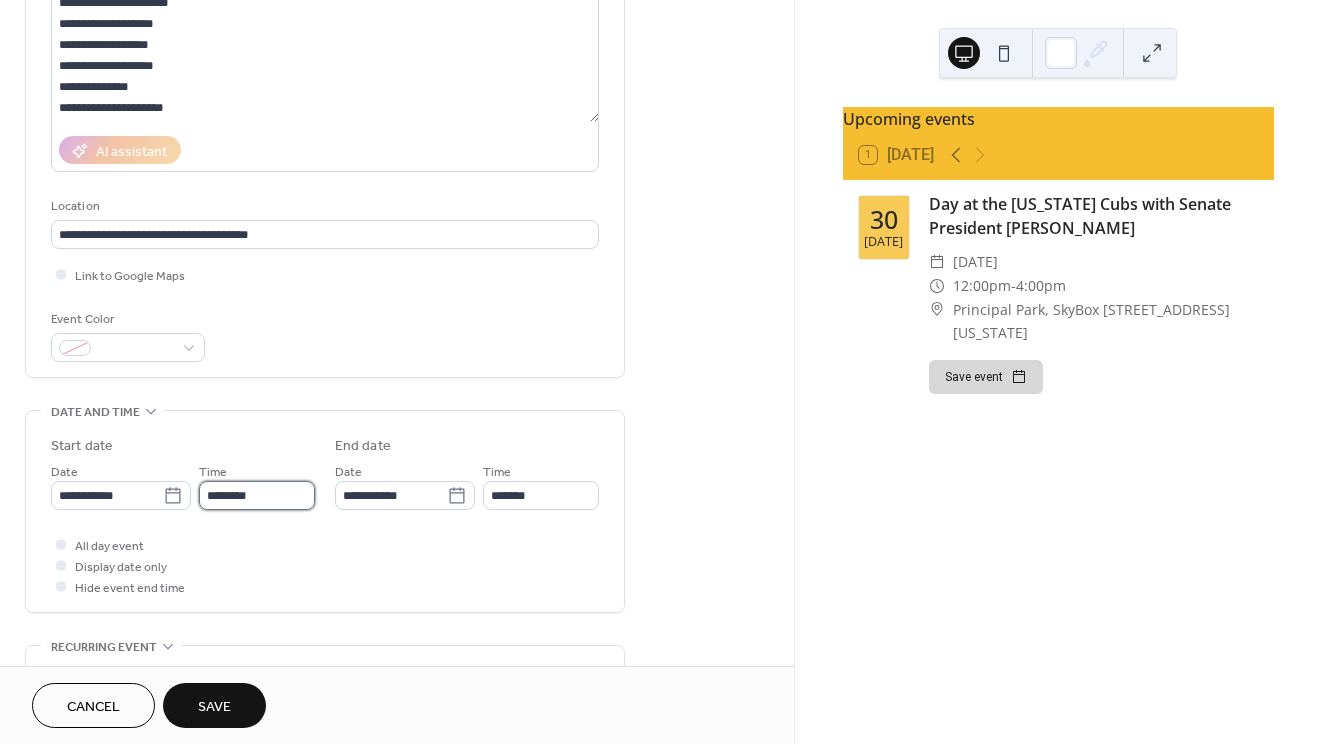click on "********" at bounding box center [257, 495] 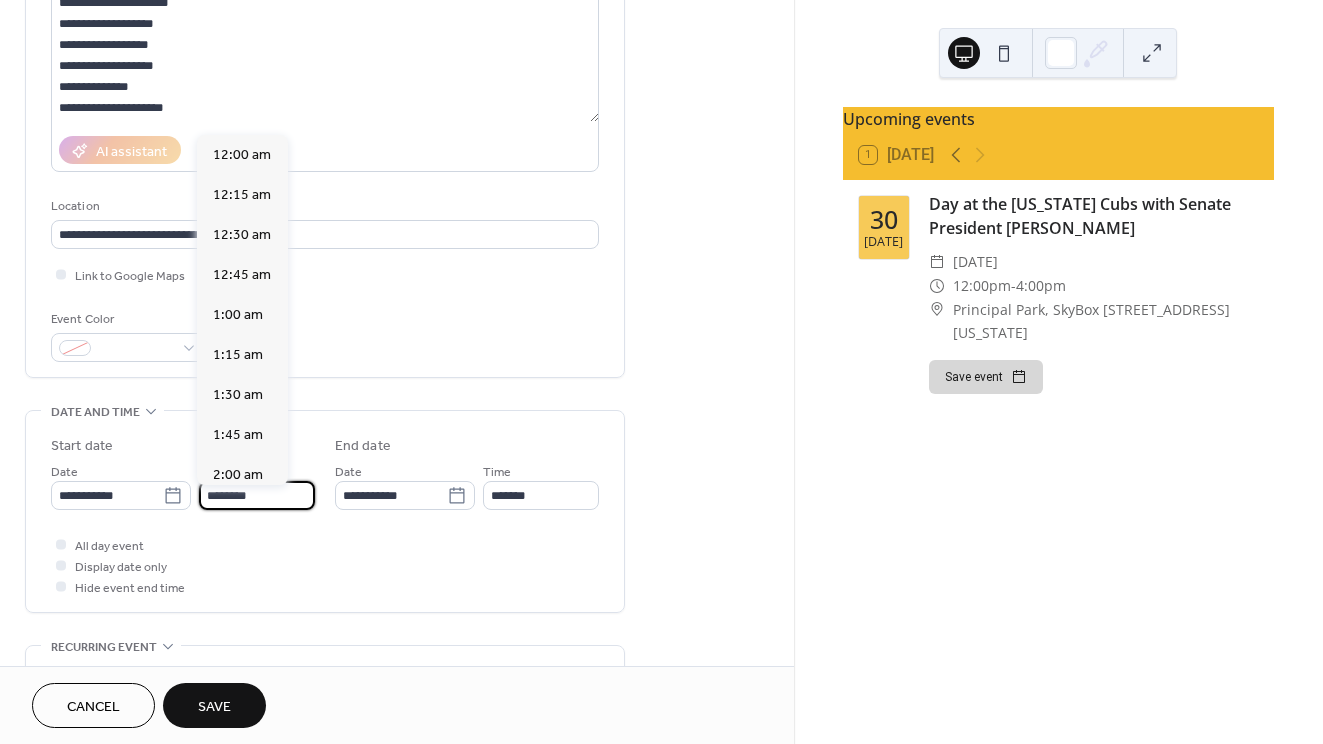 scroll, scrollTop: 1920, scrollLeft: 0, axis: vertical 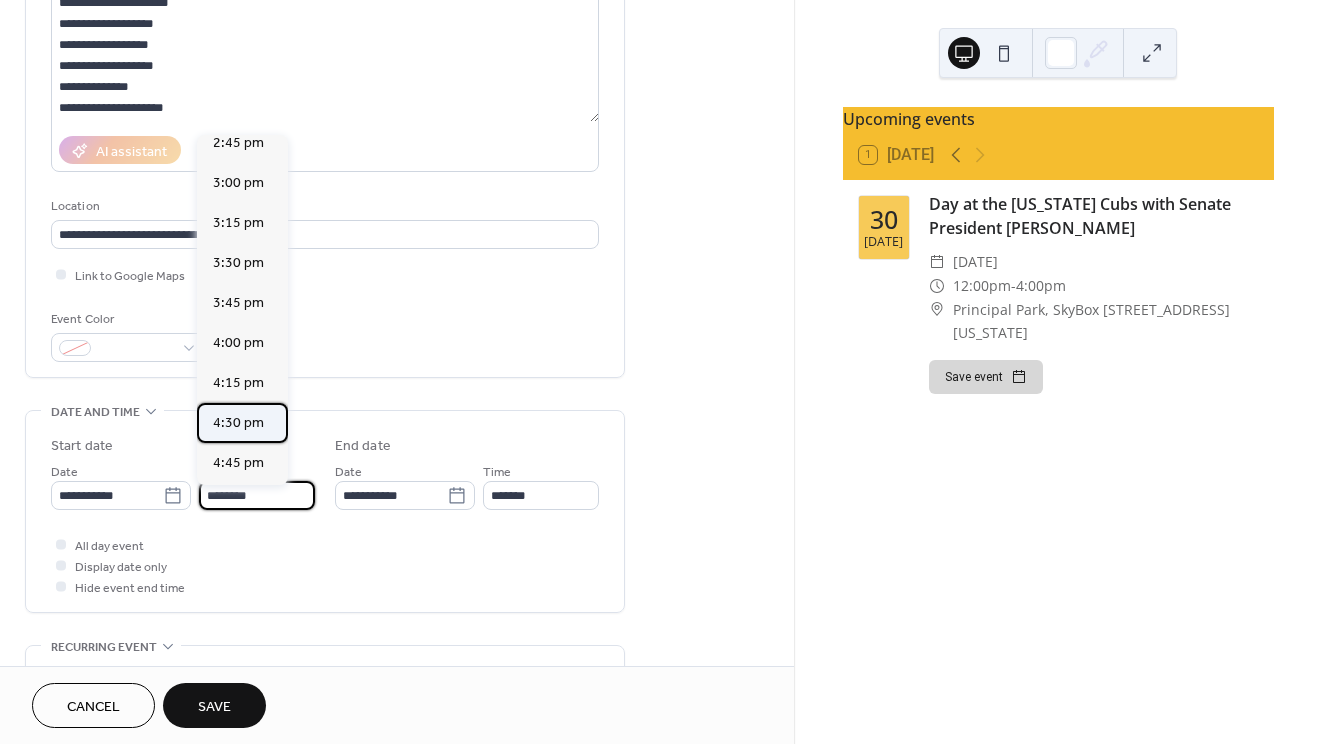 click on "4:30 pm" at bounding box center [238, 423] 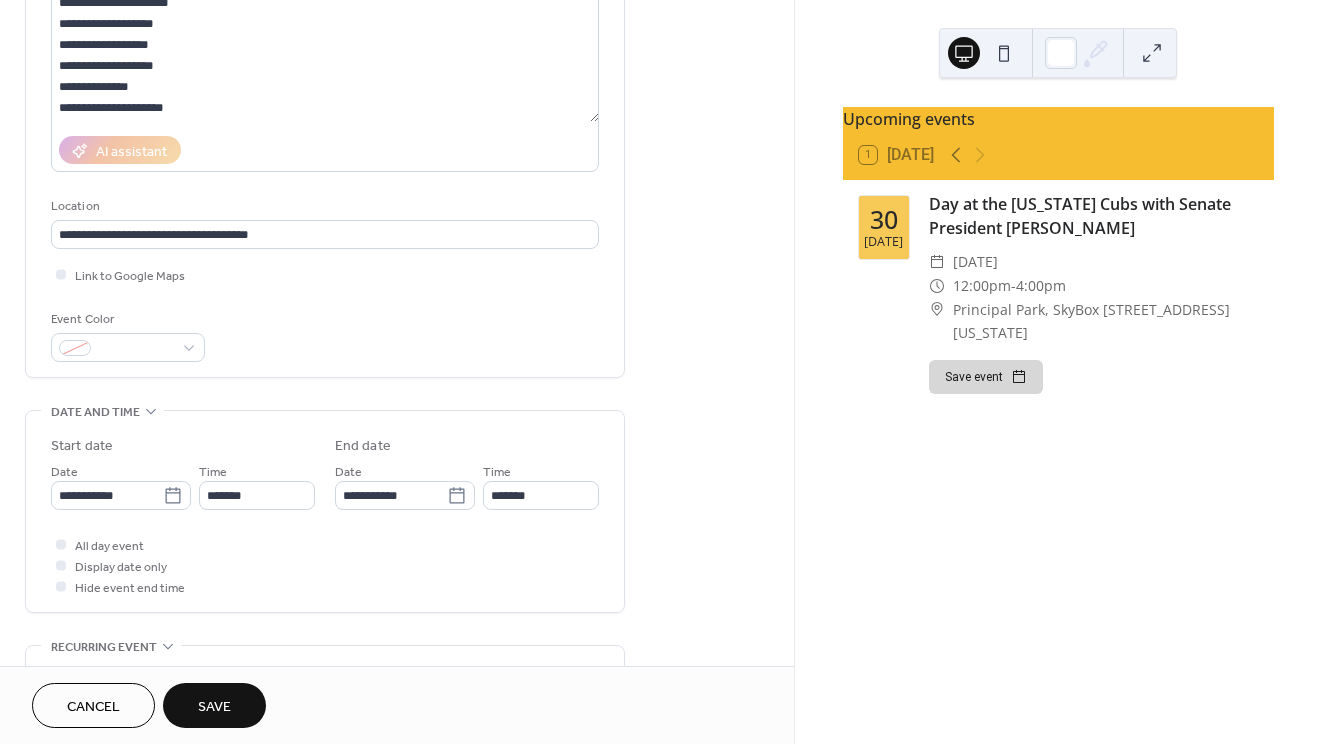 type on "*******" 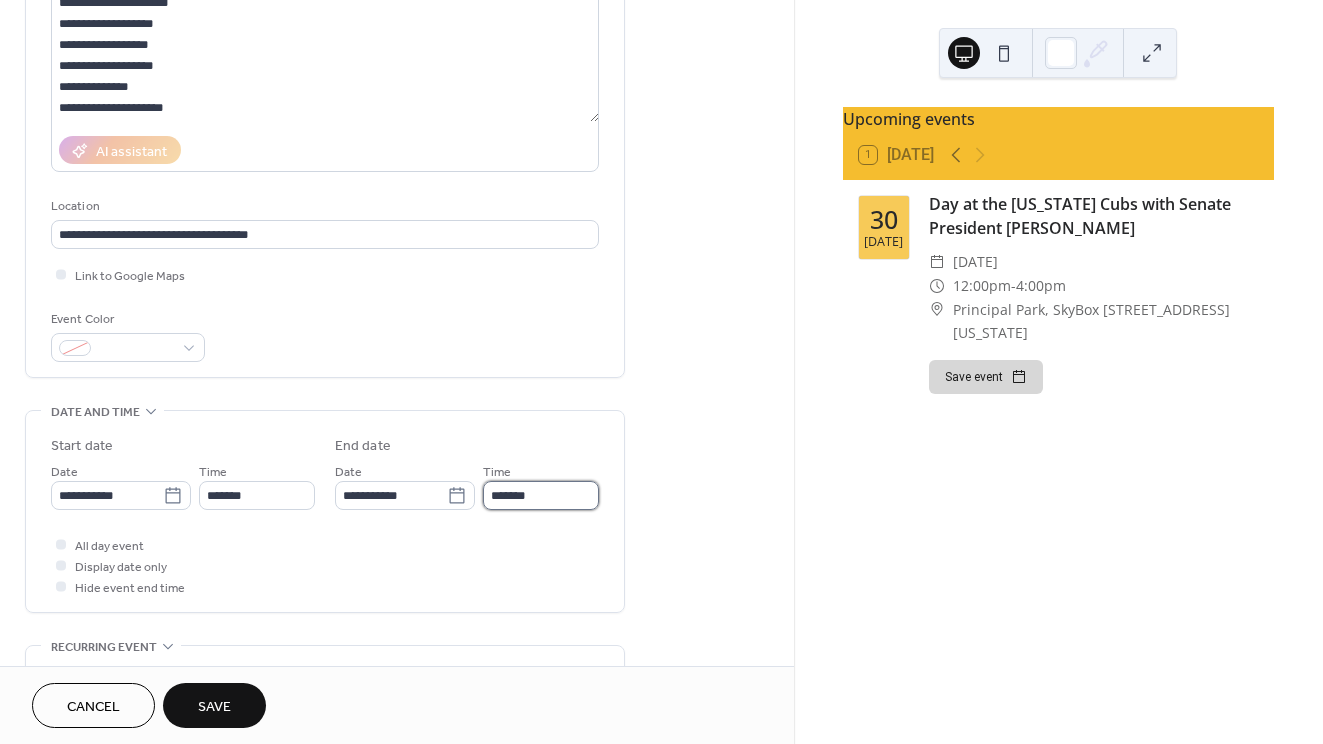 click on "*******" at bounding box center (541, 495) 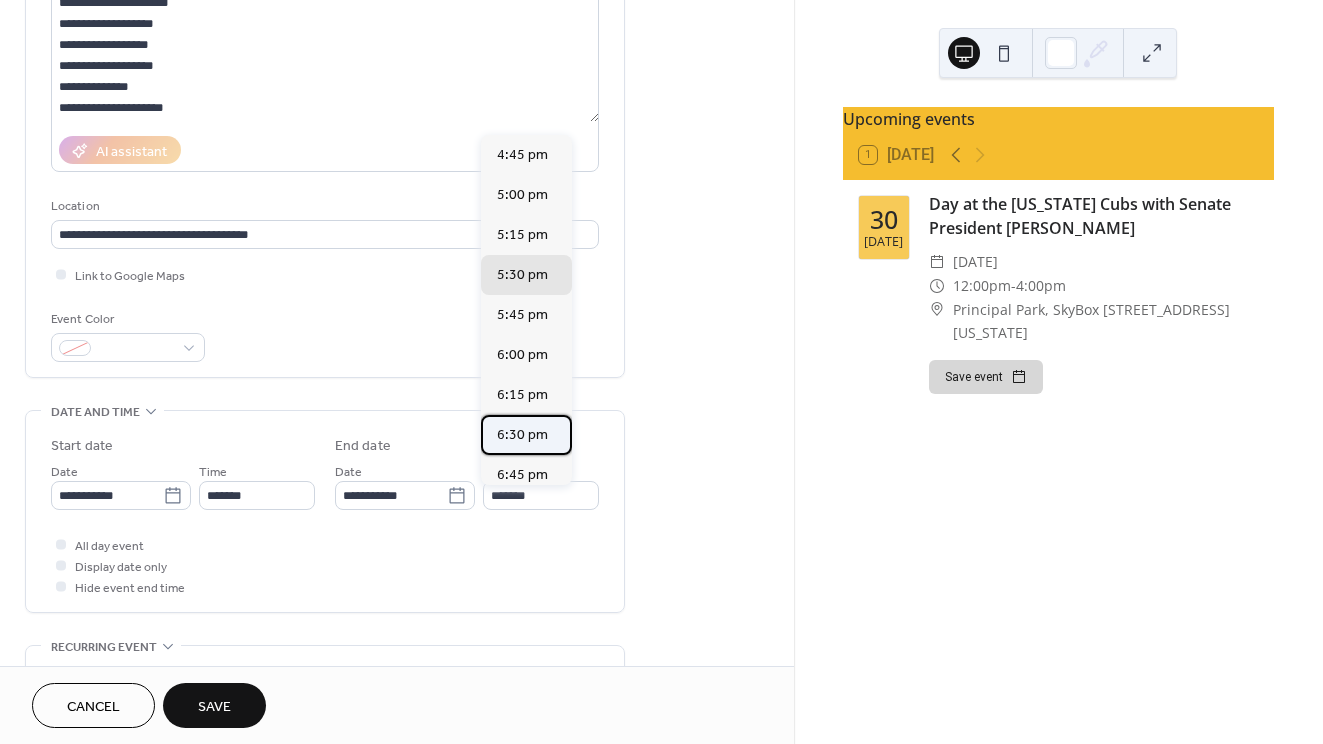 click on "6:30 pm" at bounding box center (526, 435) 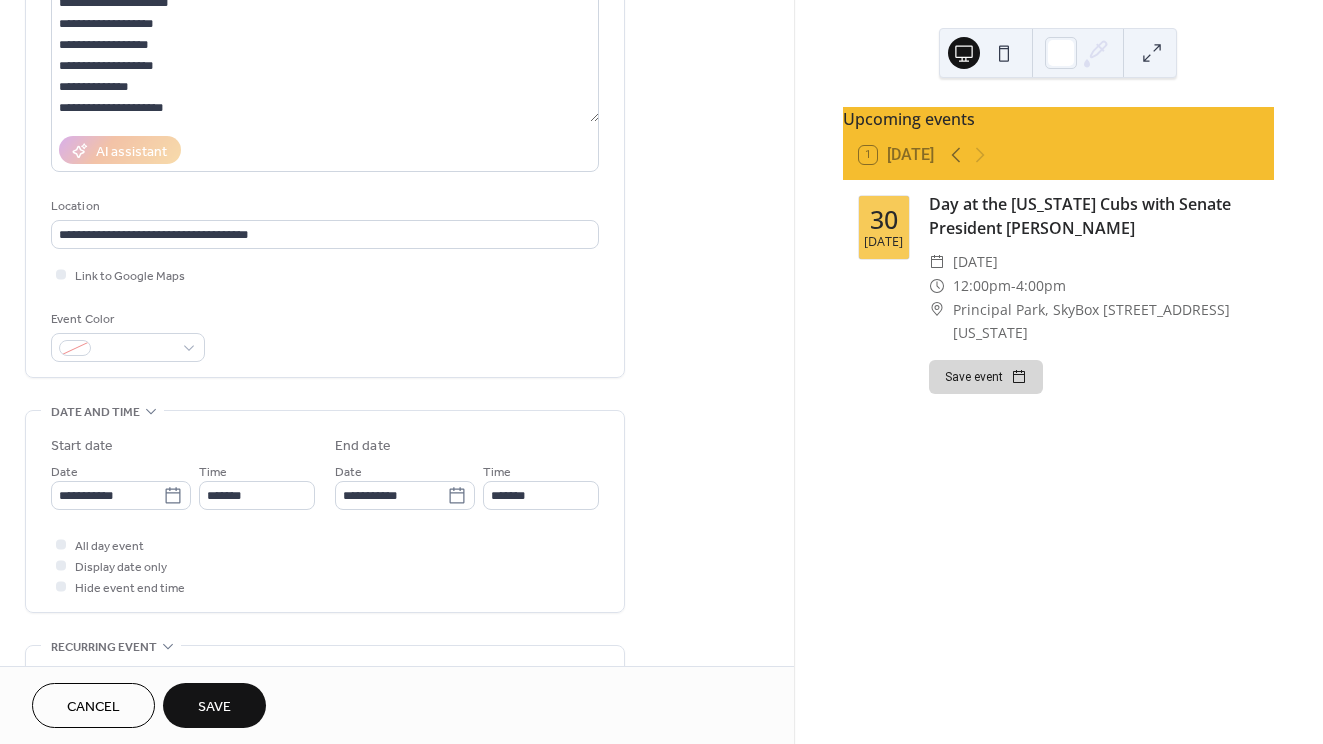 click on "Save" at bounding box center (214, 705) 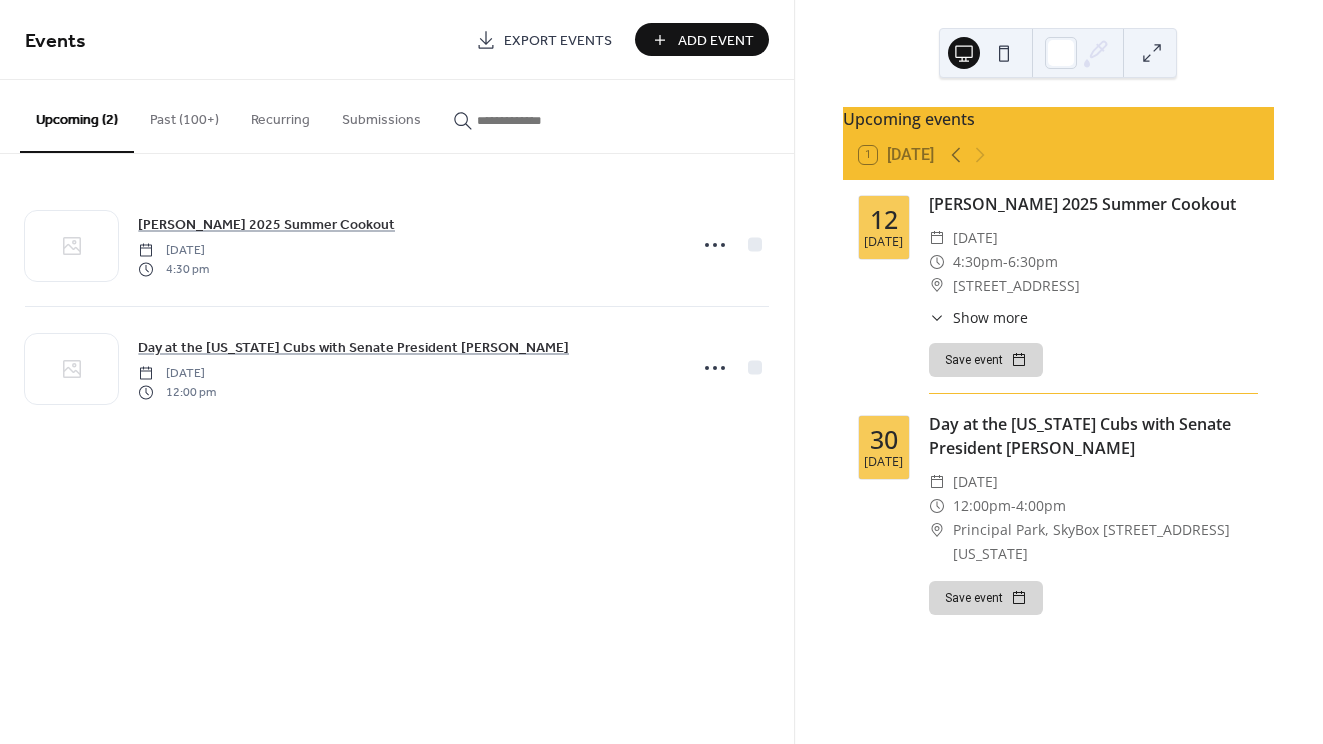 click on "Add Event" at bounding box center [716, 41] 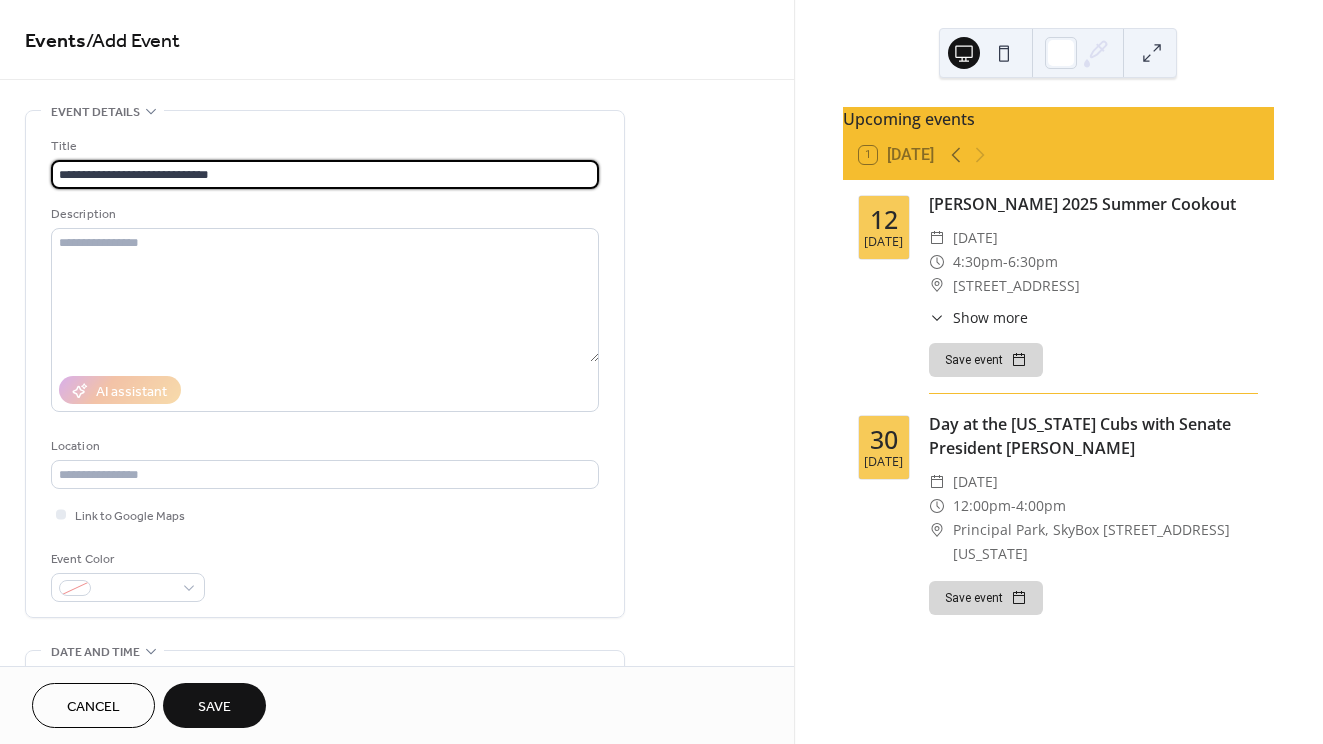 type on "**********" 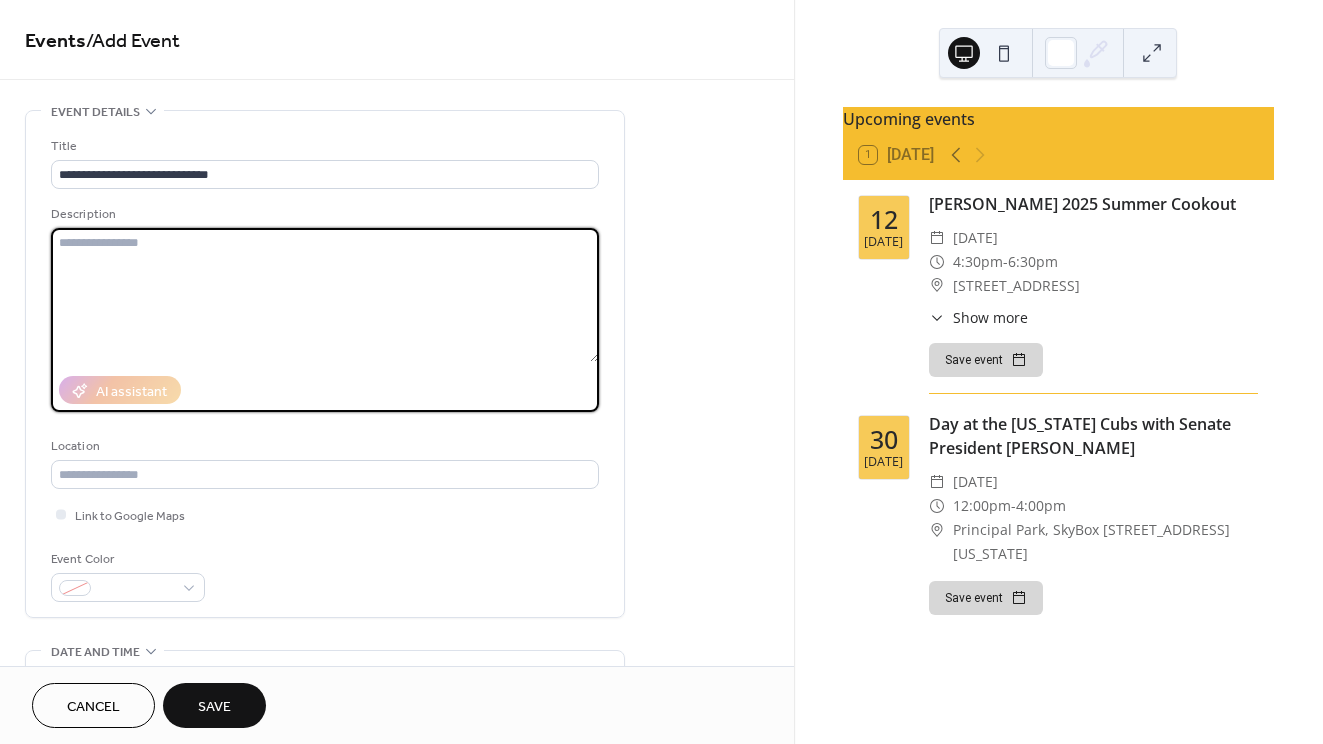 paste on "**********" 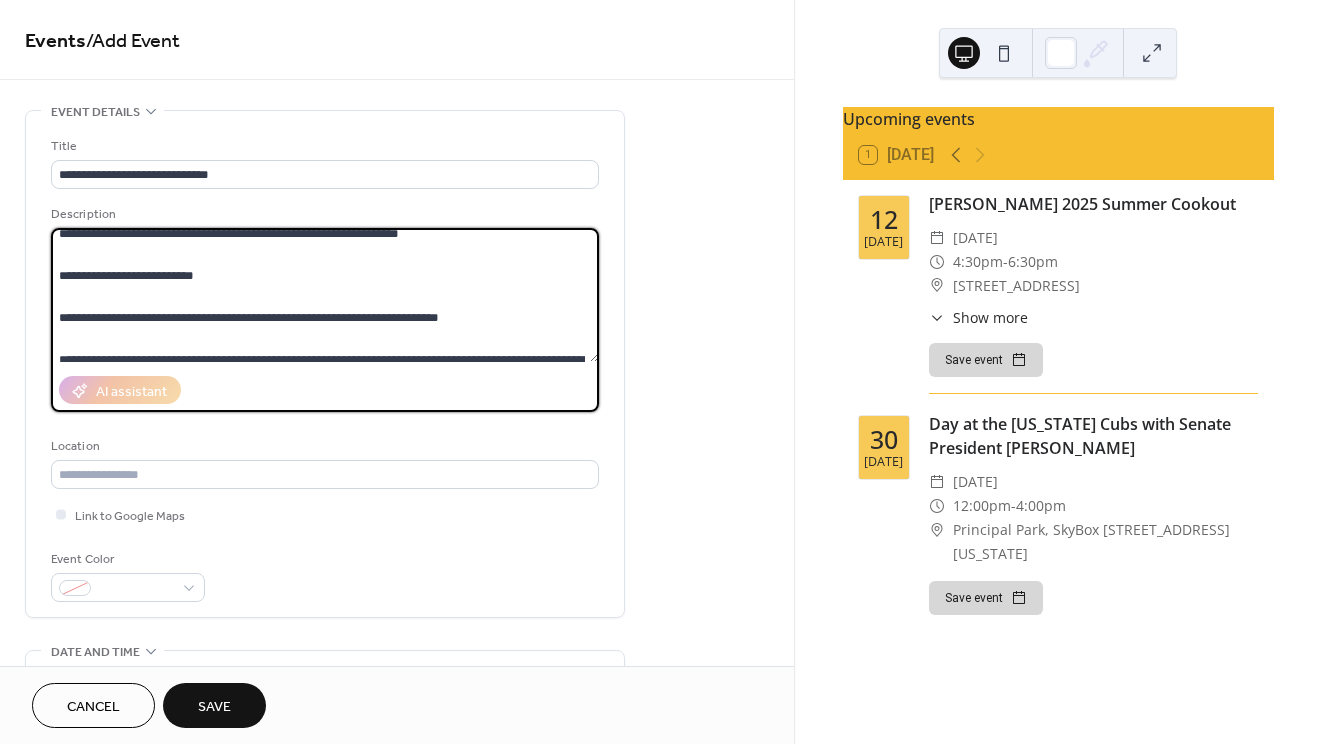 scroll, scrollTop: 0, scrollLeft: 0, axis: both 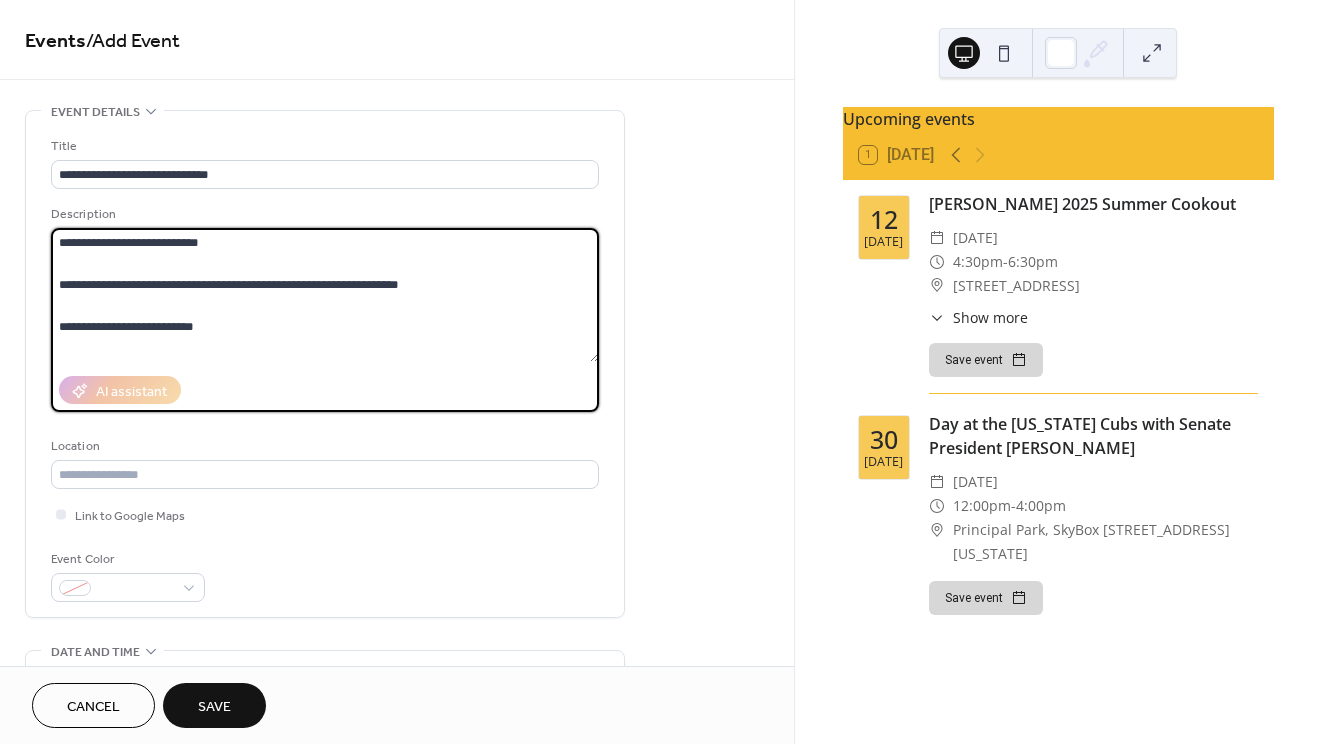 drag, startPoint x: 107, startPoint y: 284, endPoint x: 33, endPoint y: 286, distance: 74.02702 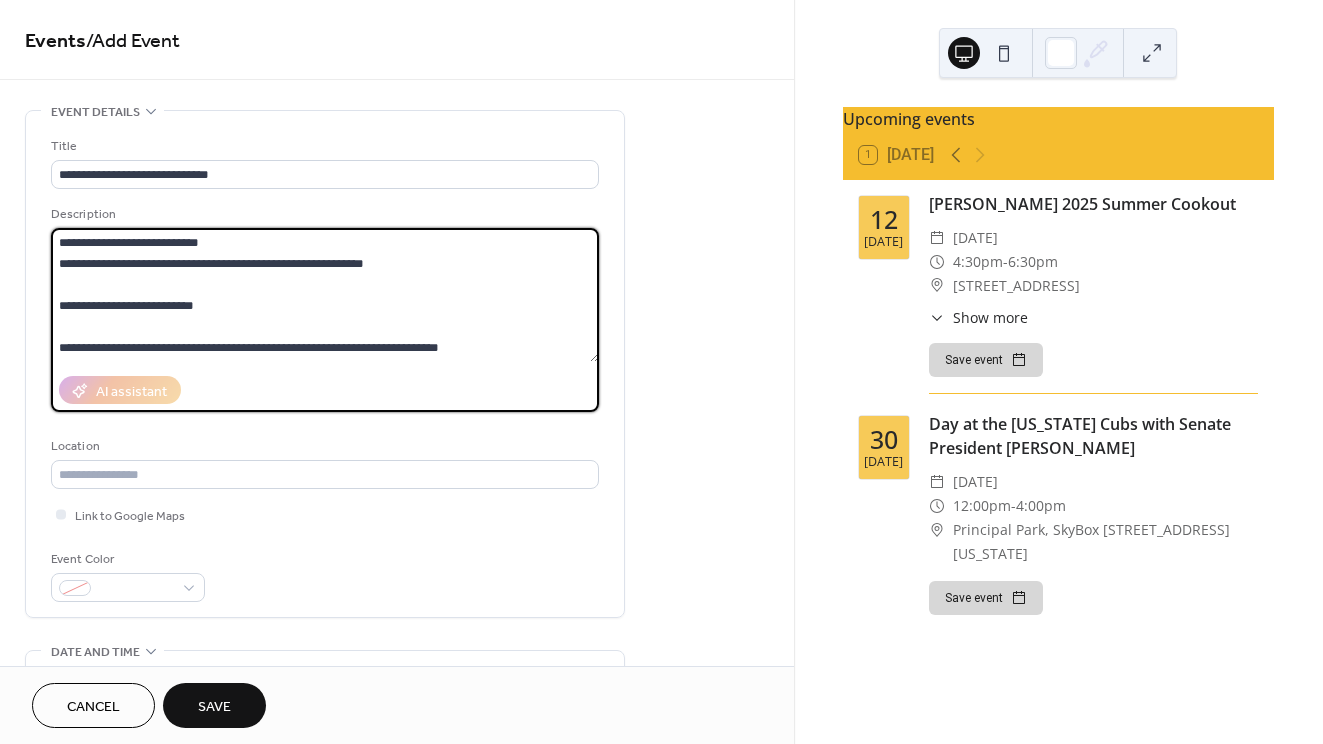 click on "**********" at bounding box center [325, 295] 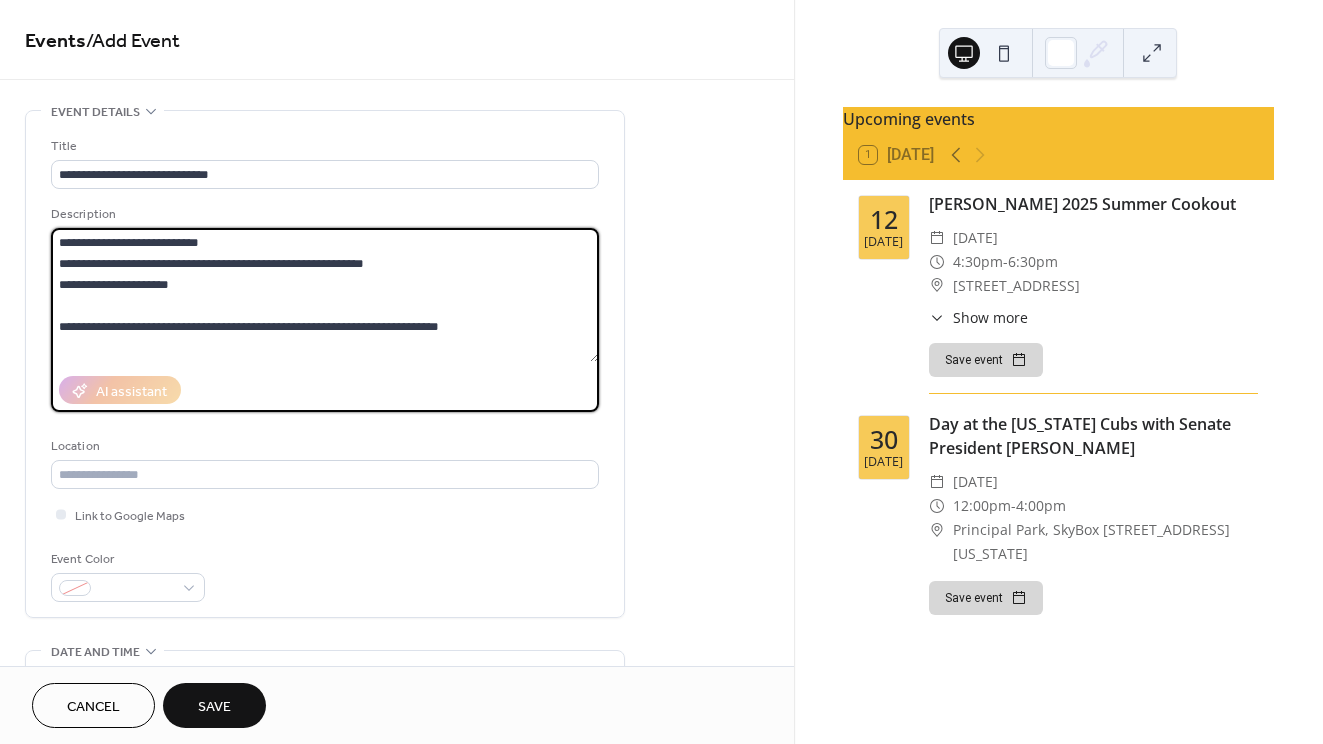drag, startPoint x: 212, startPoint y: 327, endPoint x: 46, endPoint y: 332, distance: 166.07529 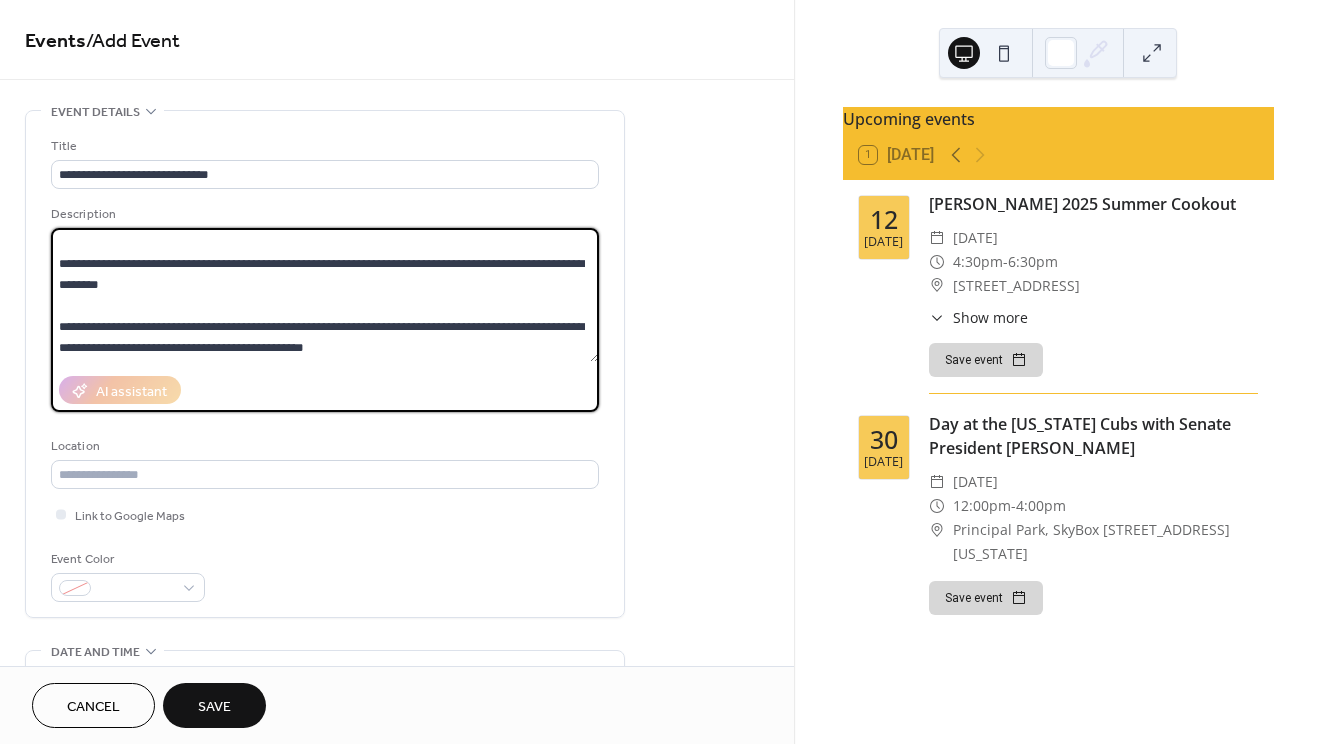 scroll, scrollTop: 84, scrollLeft: 0, axis: vertical 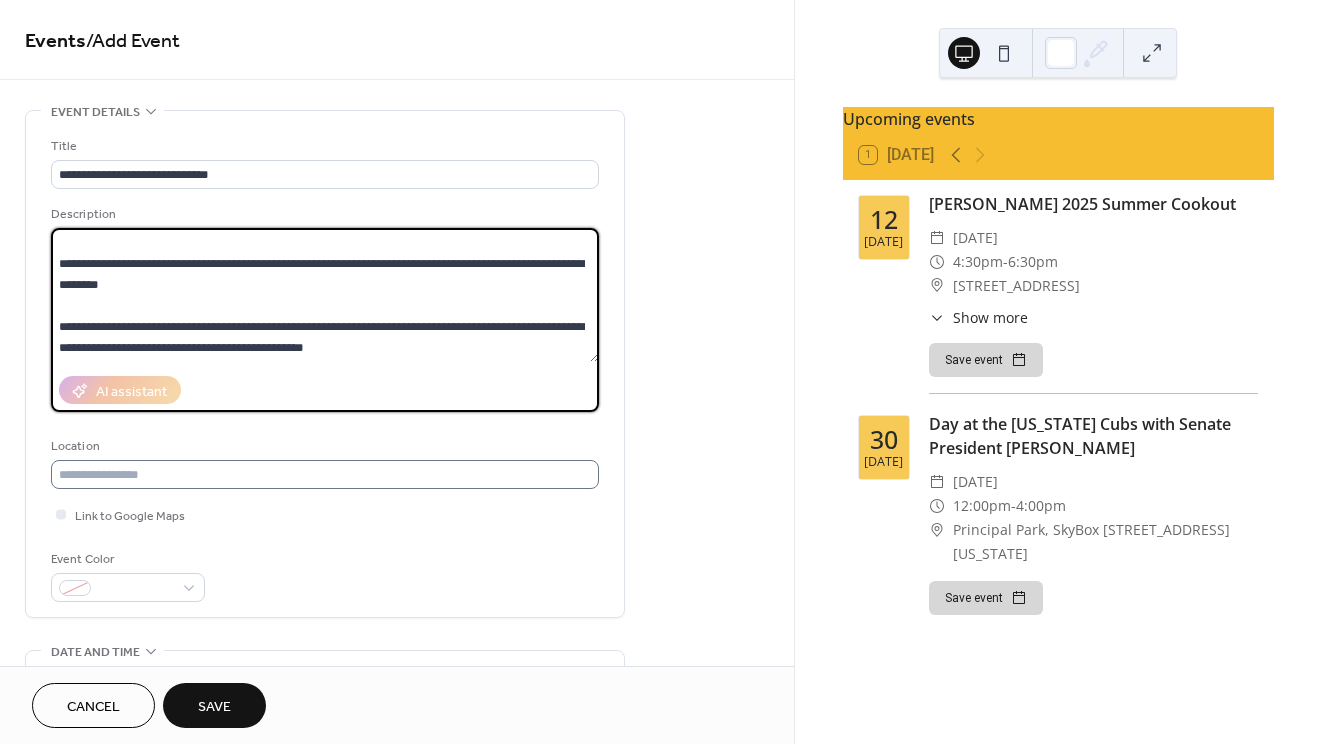 type on "**********" 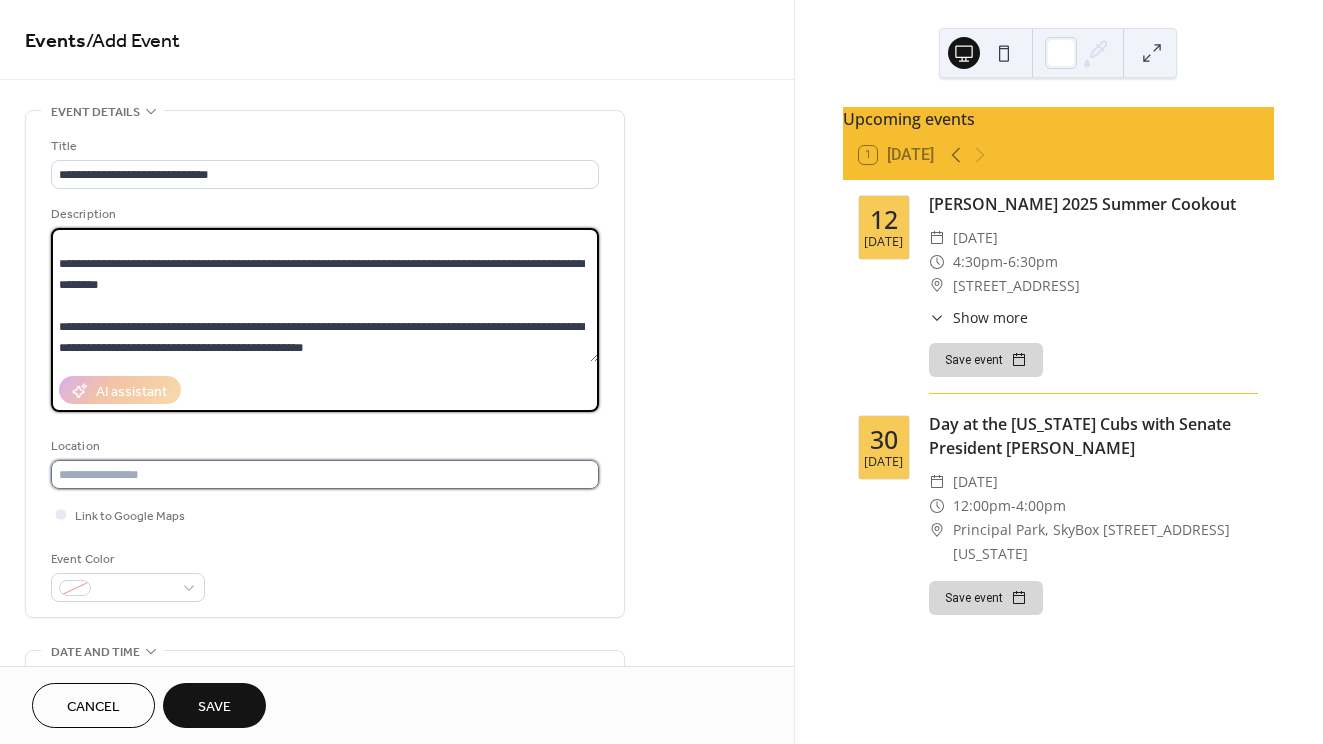 click at bounding box center [325, 474] 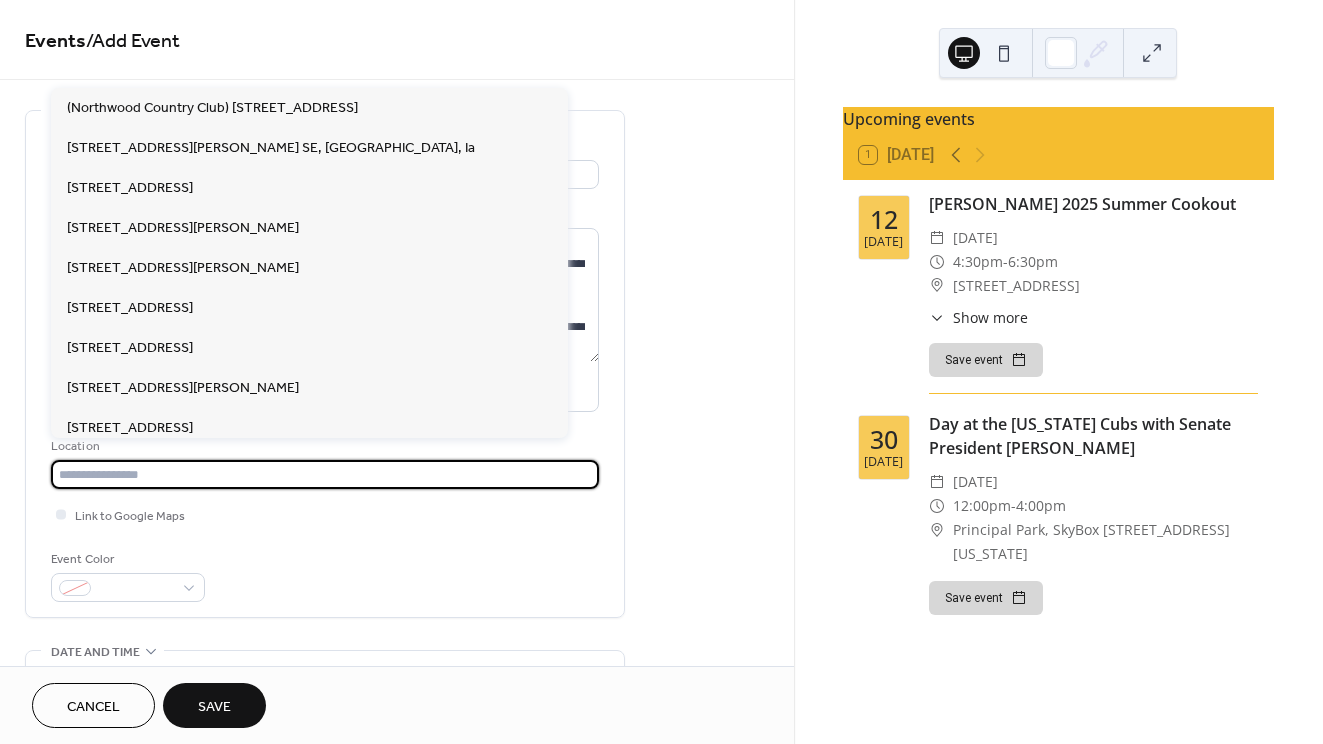 paste on "**********" 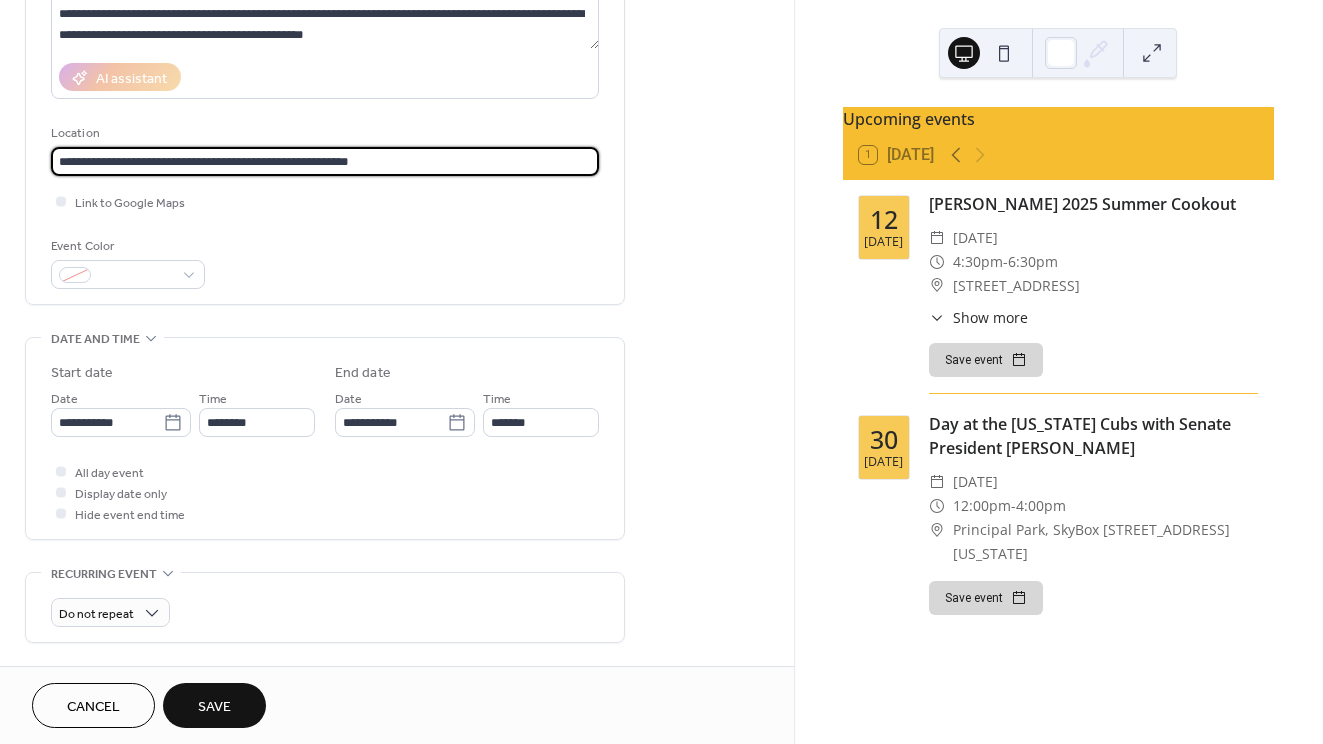 scroll, scrollTop: 316, scrollLeft: 0, axis: vertical 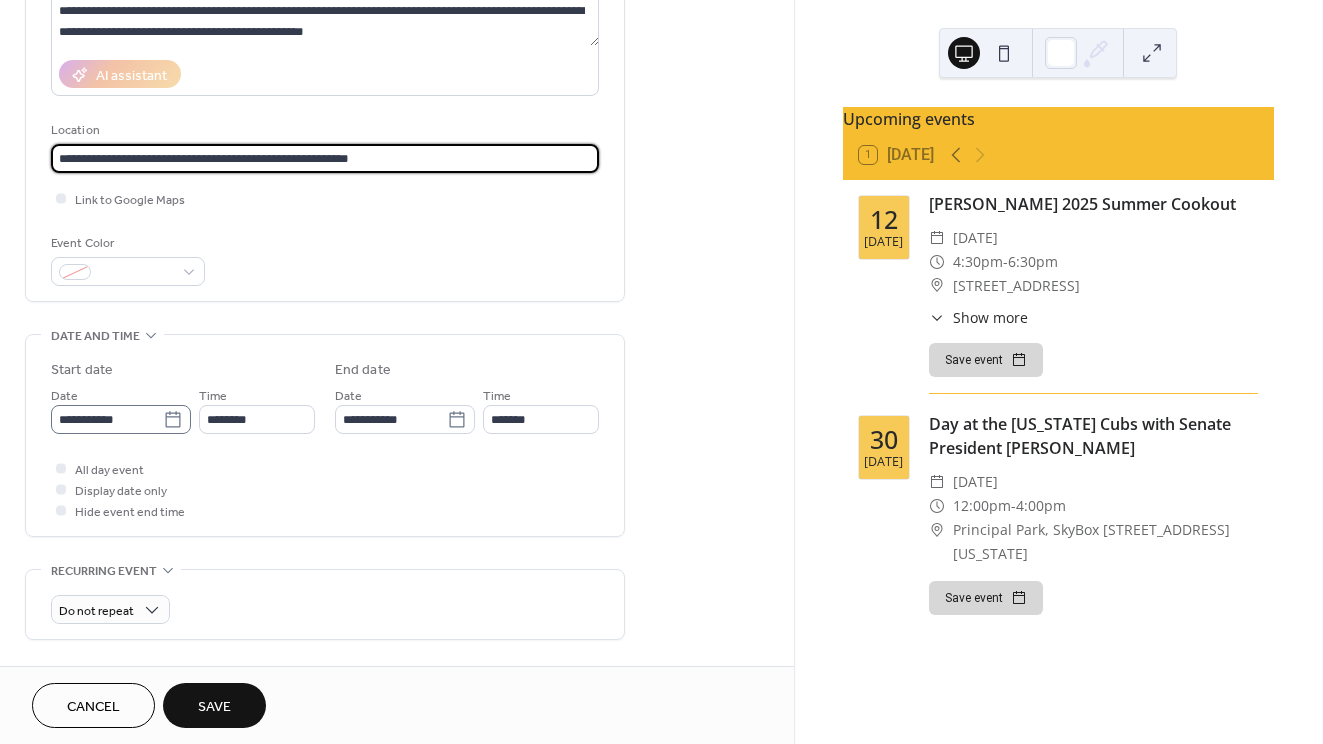 type on "**********" 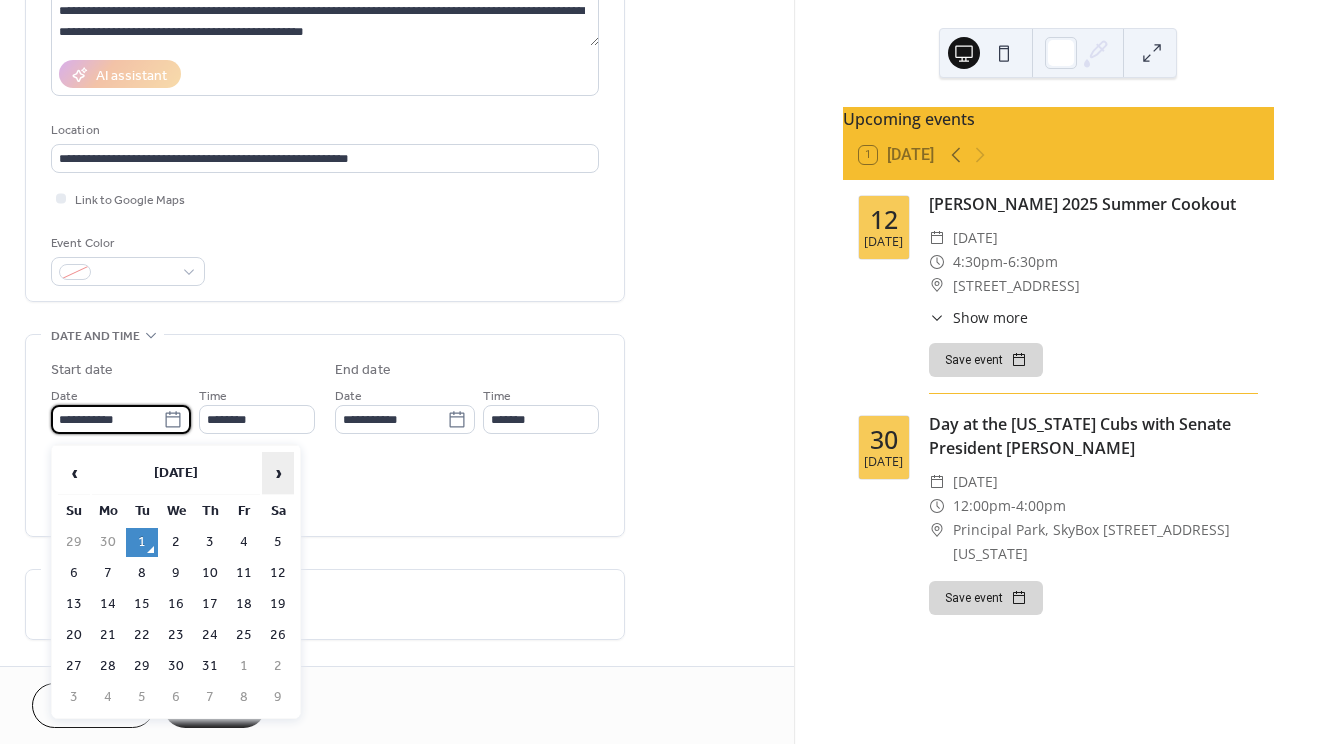 click on "›" at bounding box center (278, 473) 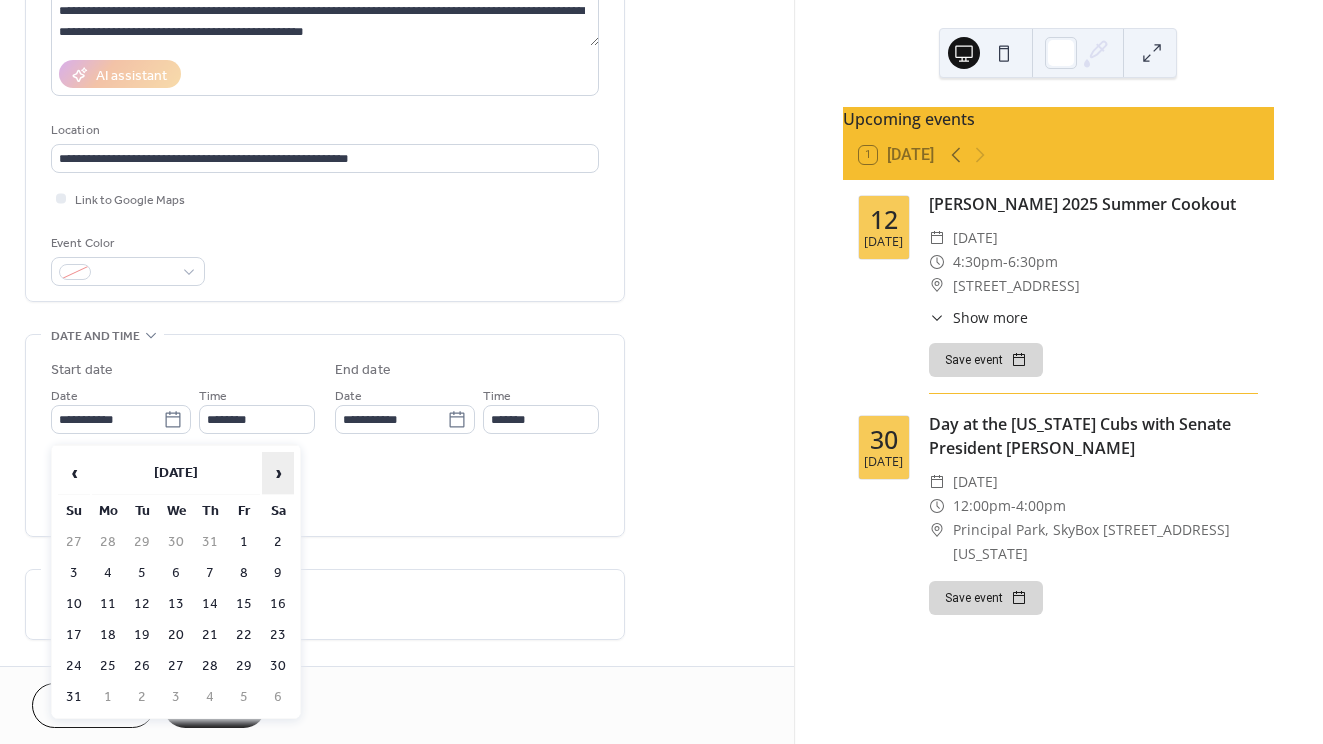 click on "›" at bounding box center (278, 473) 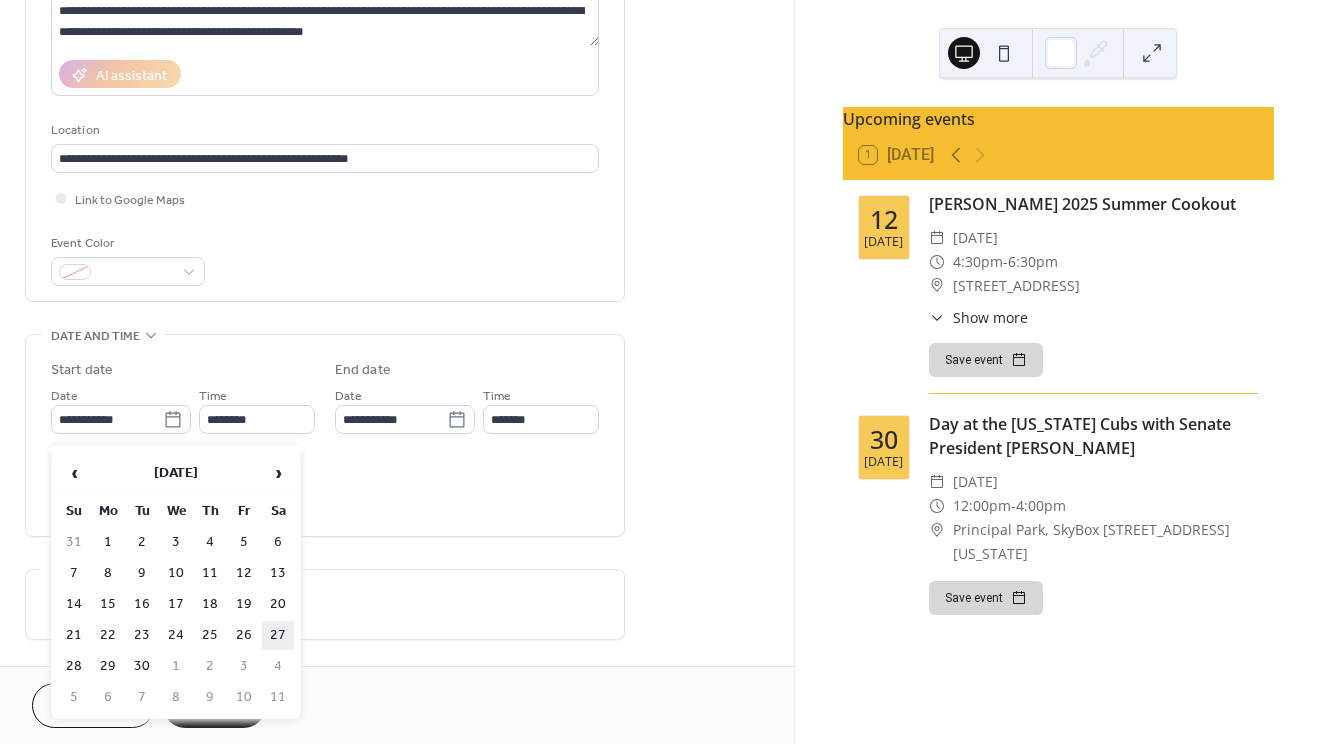 click on "27" at bounding box center (278, 635) 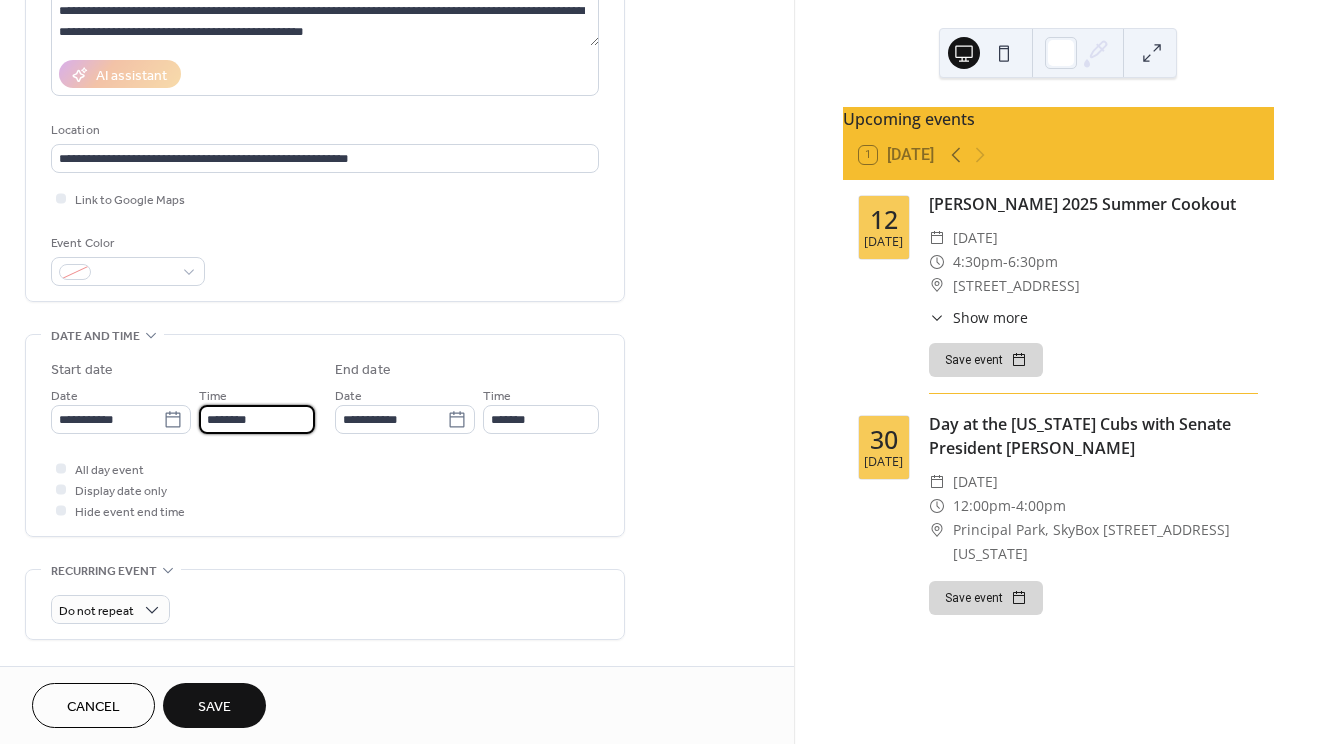 click on "********" at bounding box center (257, 419) 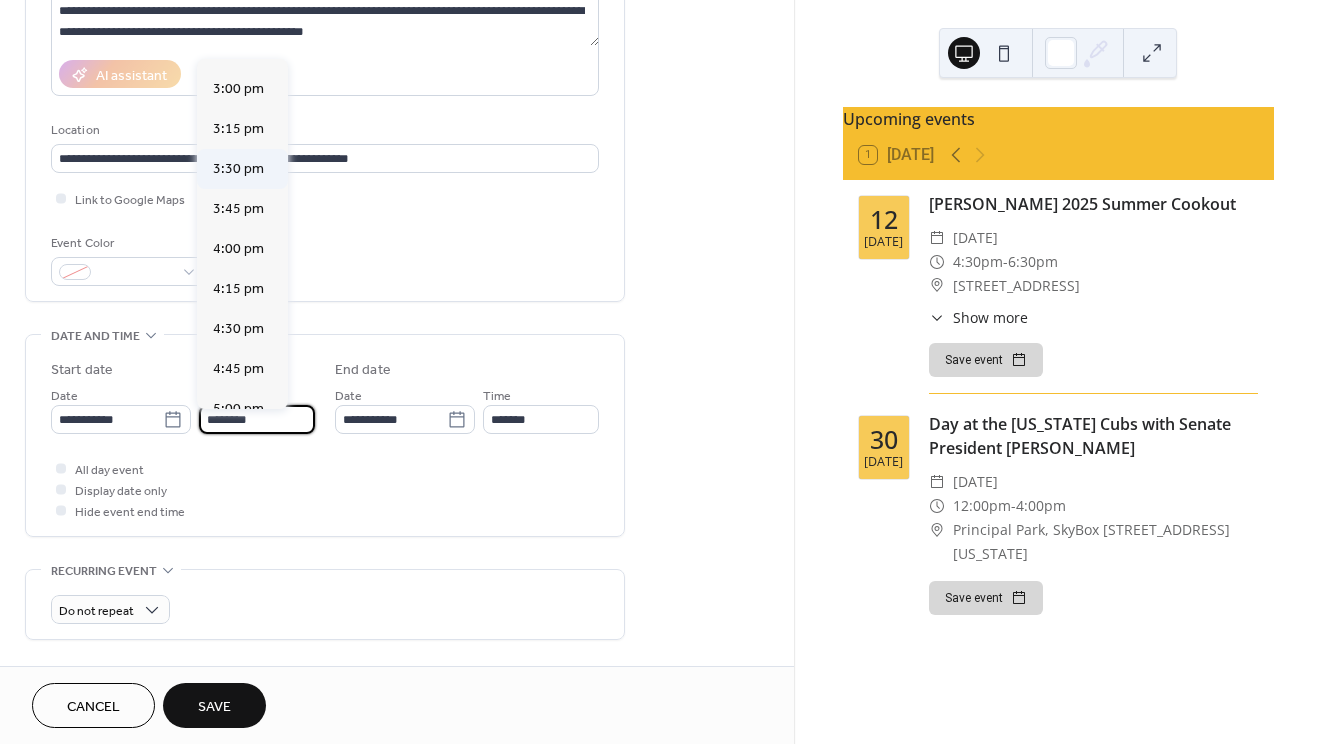 scroll, scrollTop: 2428, scrollLeft: 0, axis: vertical 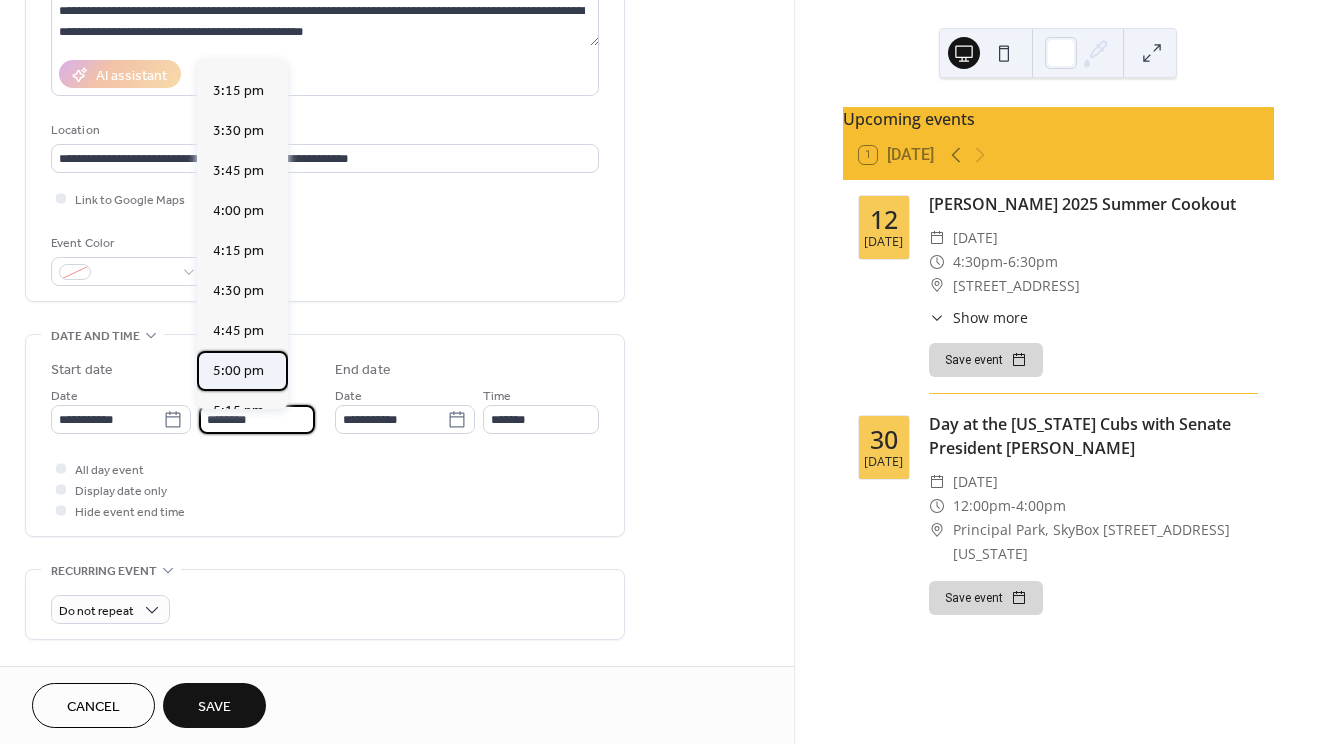 click on "5:00 pm" at bounding box center (238, 371) 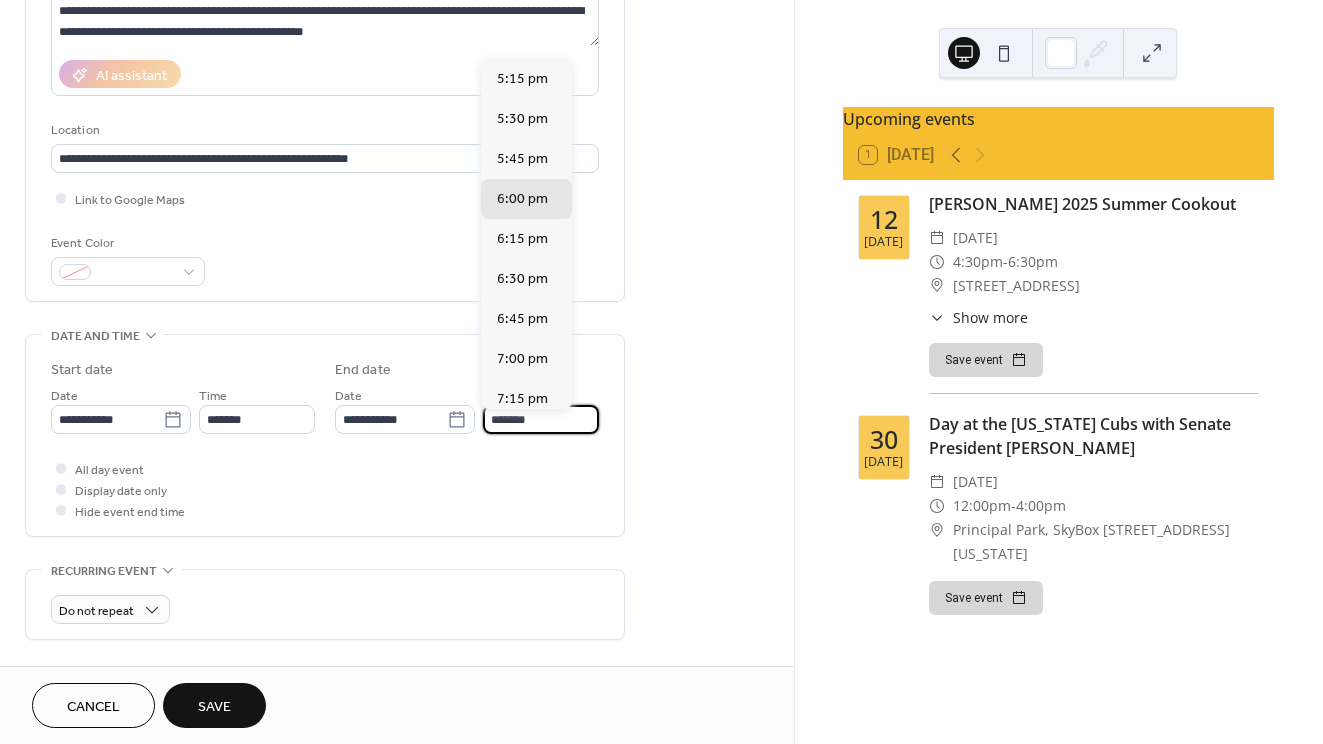 click on "*******" at bounding box center [541, 419] 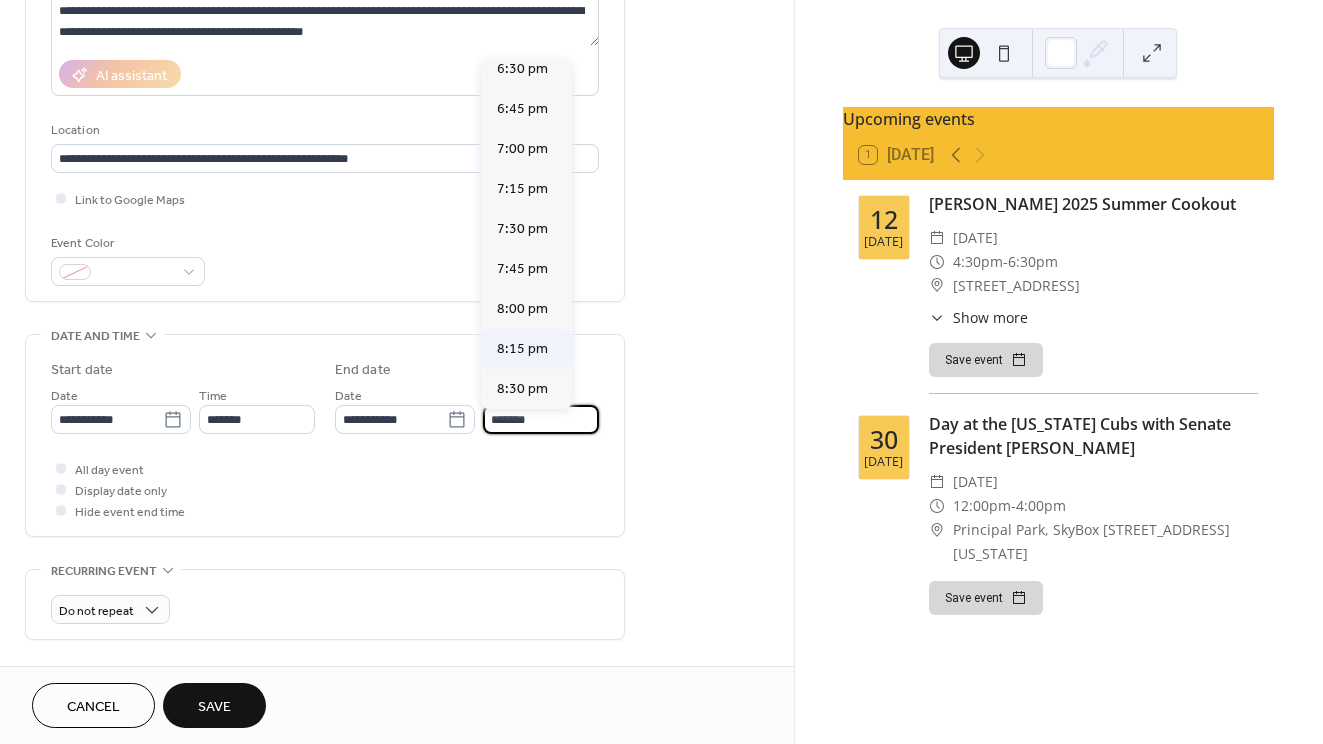 scroll, scrollTop: 211, scrollLeft: 0, axis: vertical 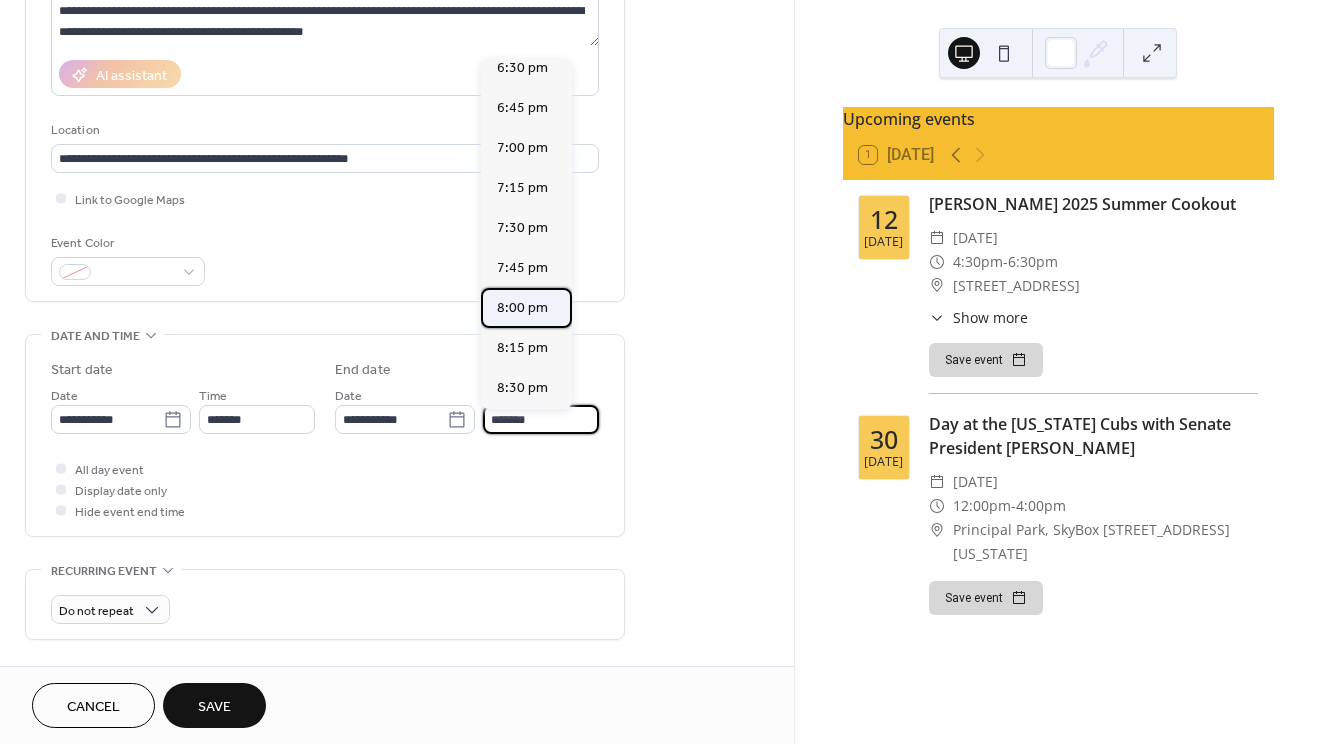 click on "8:00 pm" at bounding box center (522, 308) 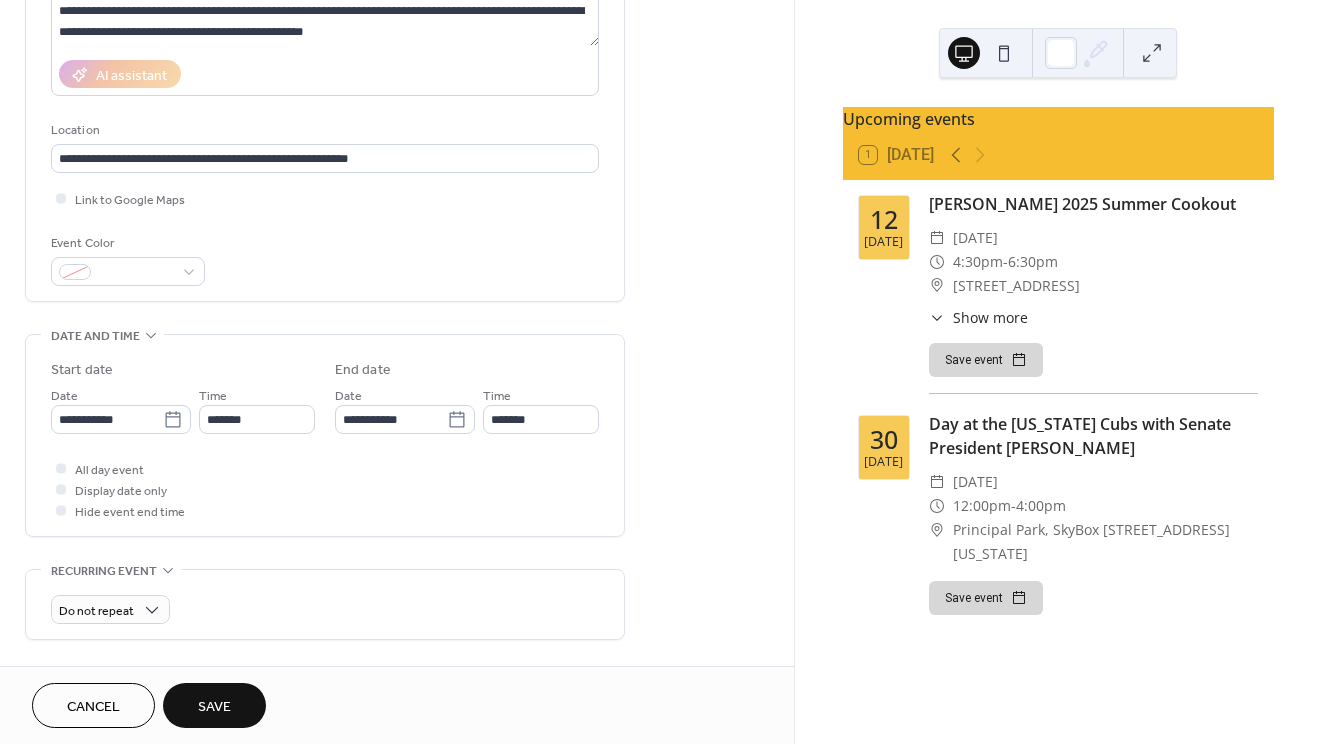 type on "*******" 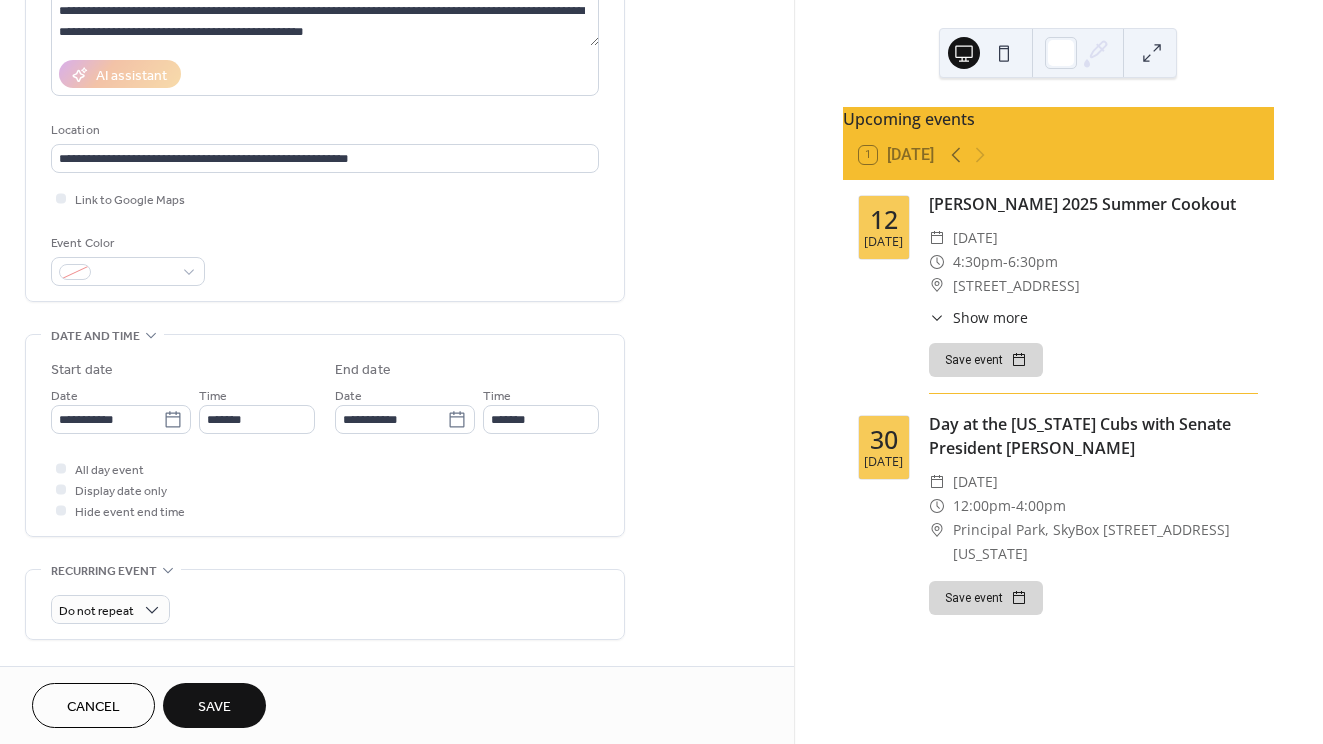 click on "Save" at bounding box center [214, 707] 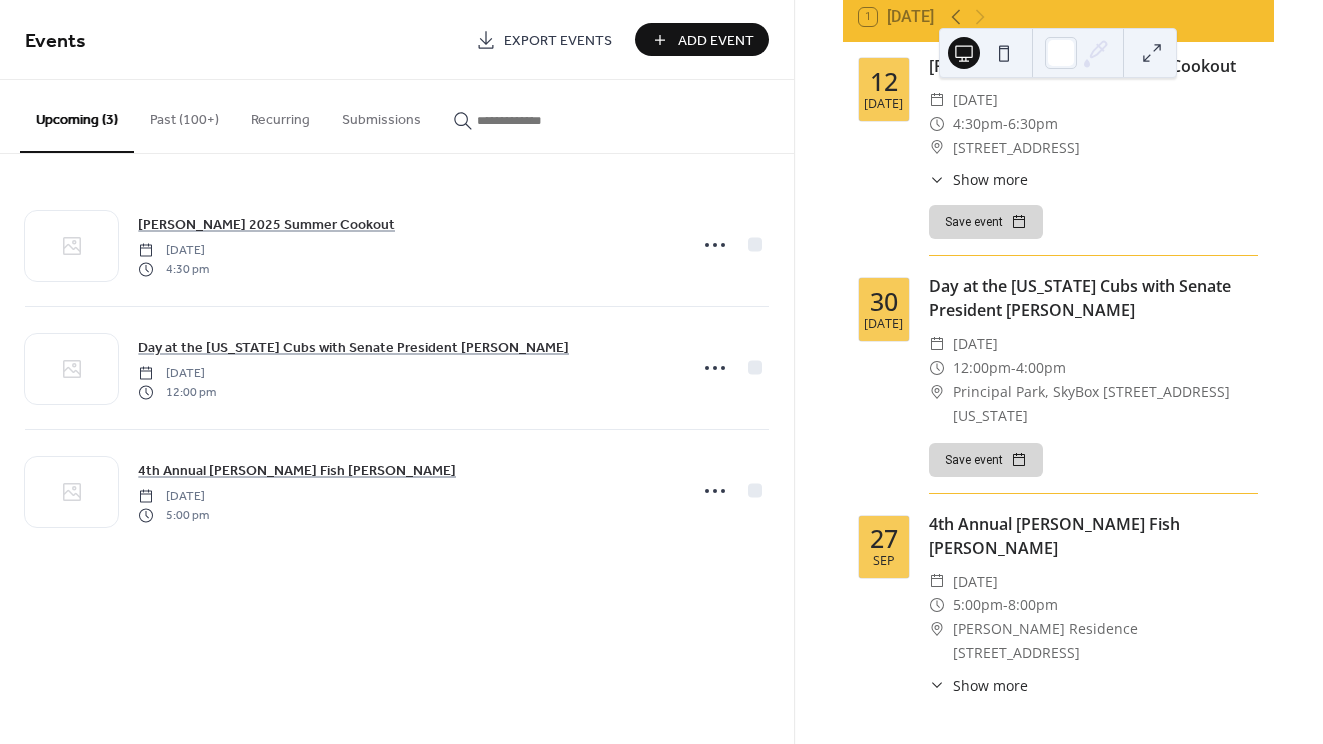 scroll, scrollTop: 138, scrollLeft: 0, axis: vertical 